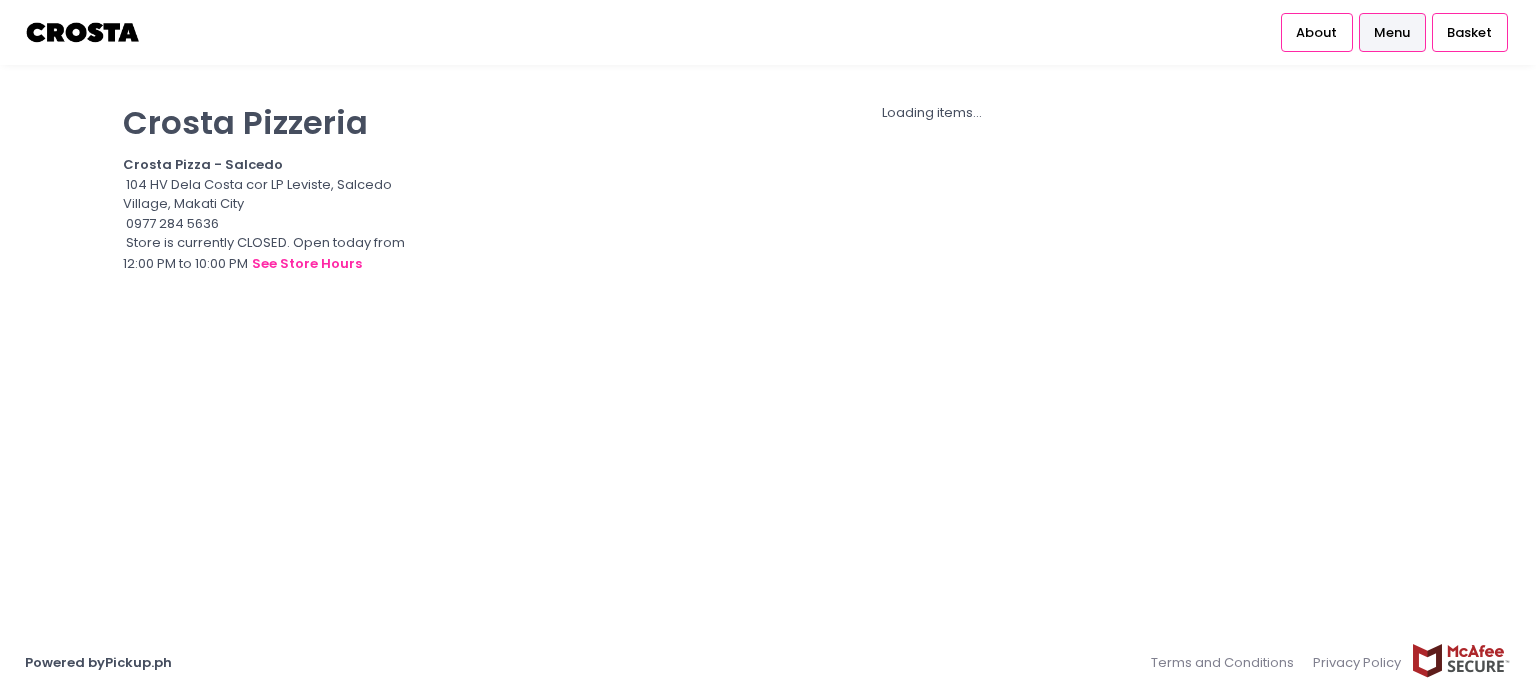 scroll, scrollTop: 0, scrollLeft: 0, axis: both 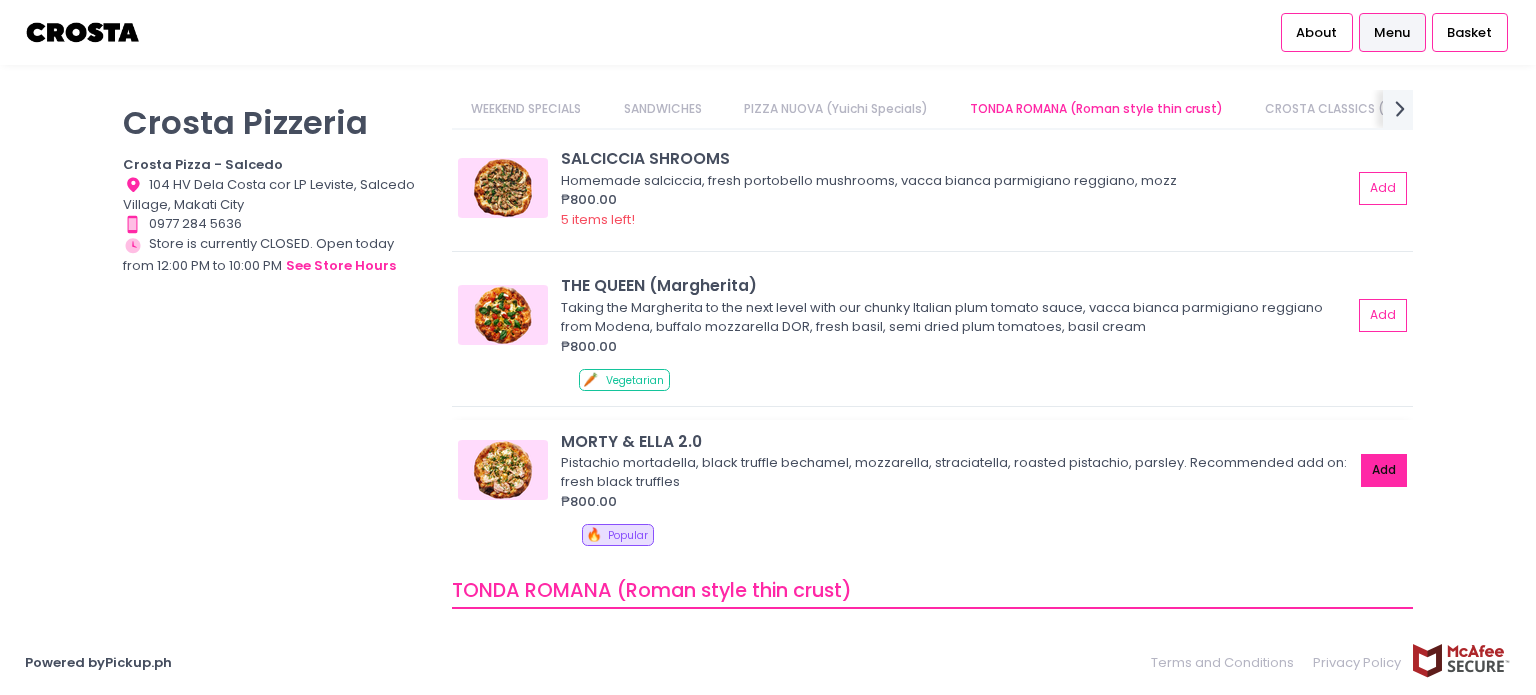 click on "Add" at bounding box center (1384, 470) 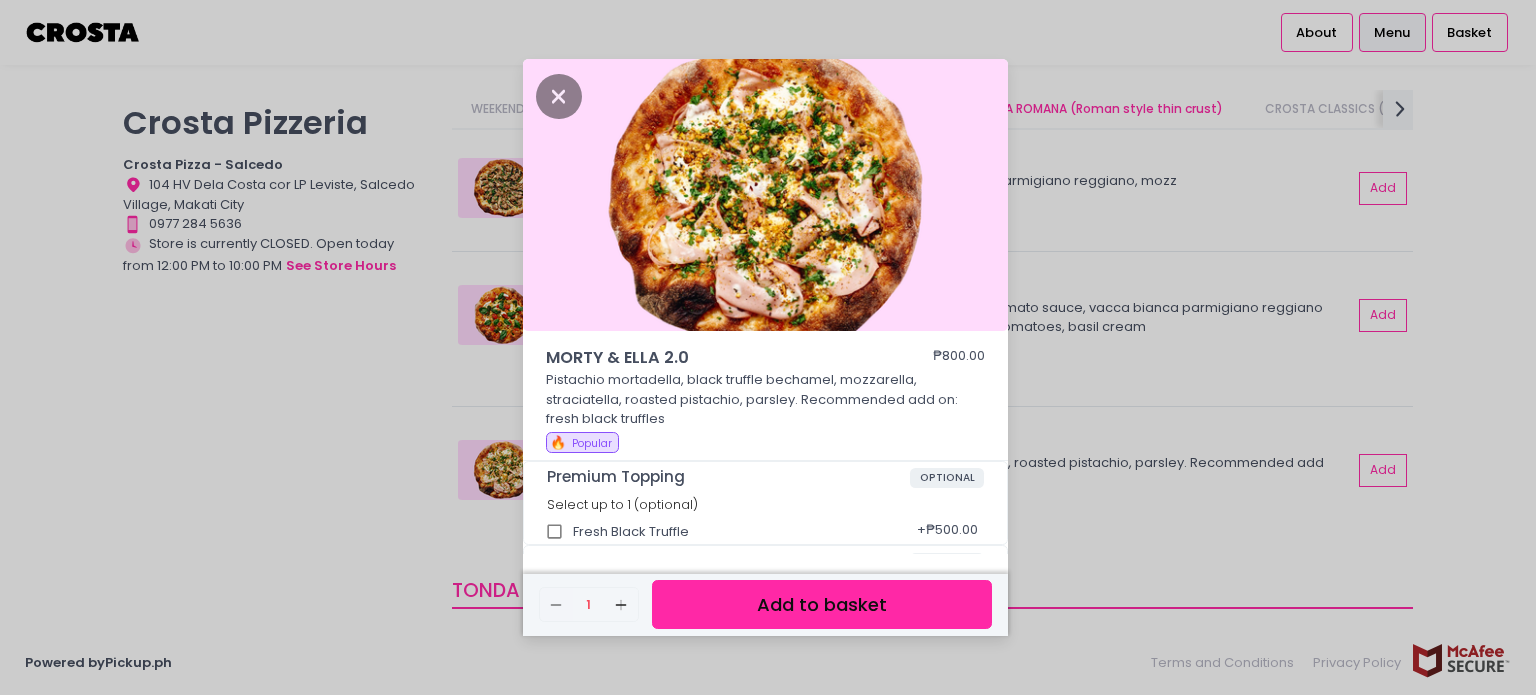 click on "Add to basket" at bounding box center (822, 604) 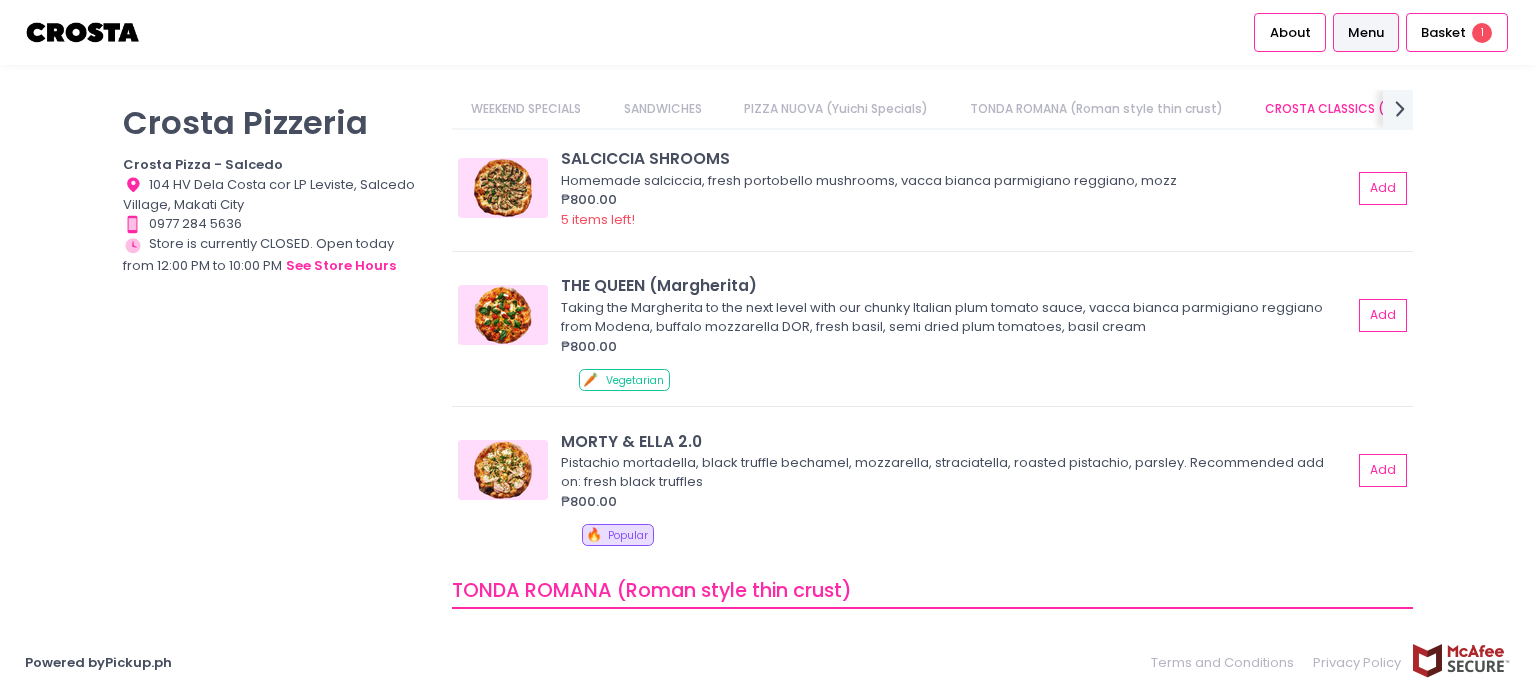 scroll, scrollTop: 822, scrollLeft: 0, axis: vertical 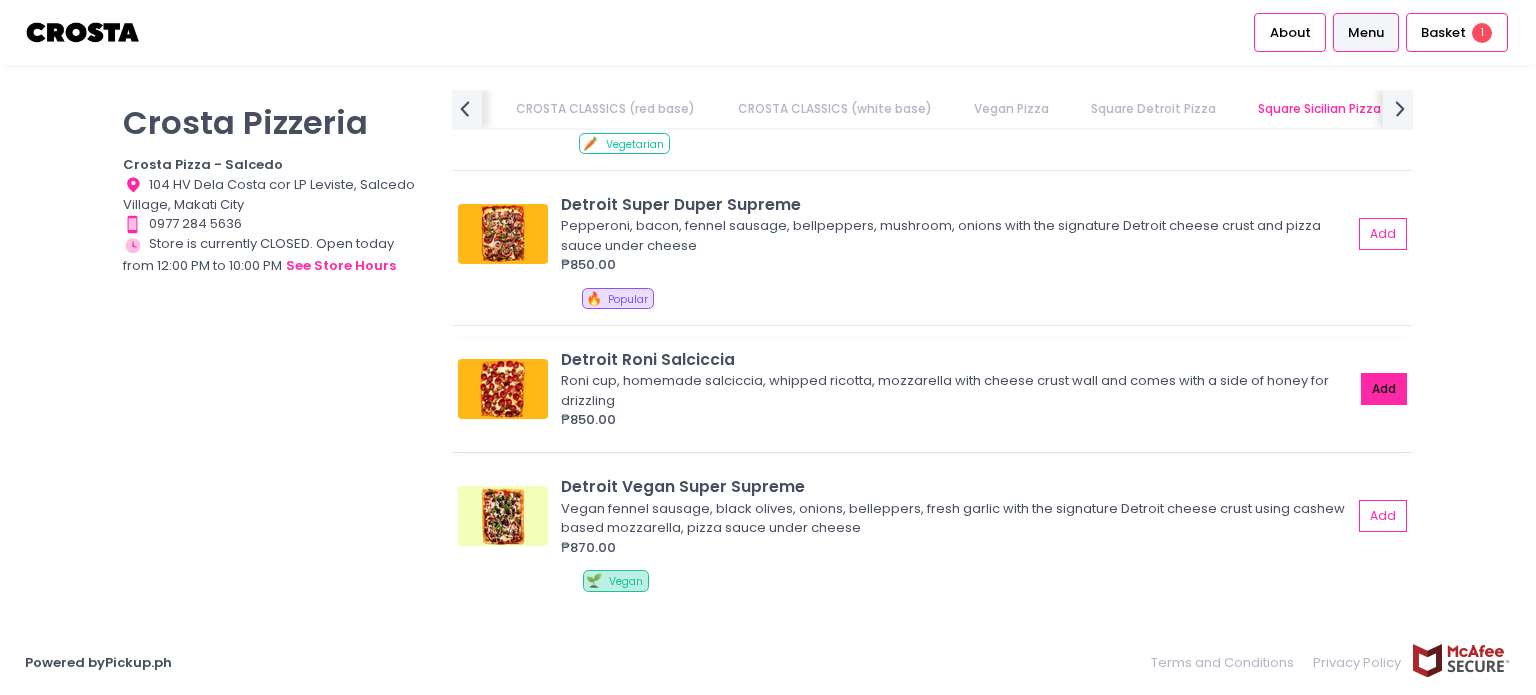 click on "Add" at bounding box center [1384, 389] 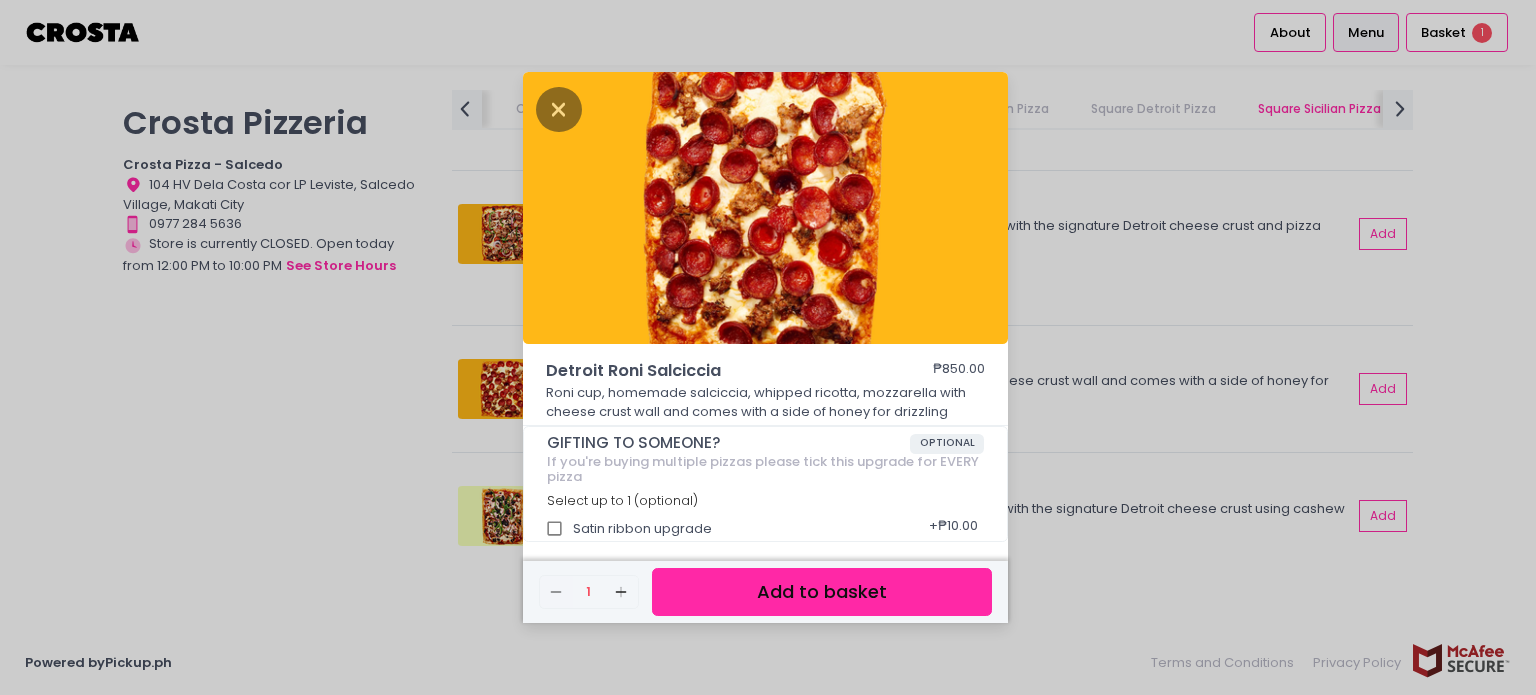click on "Add to basket" at bounding box center (822, 592) 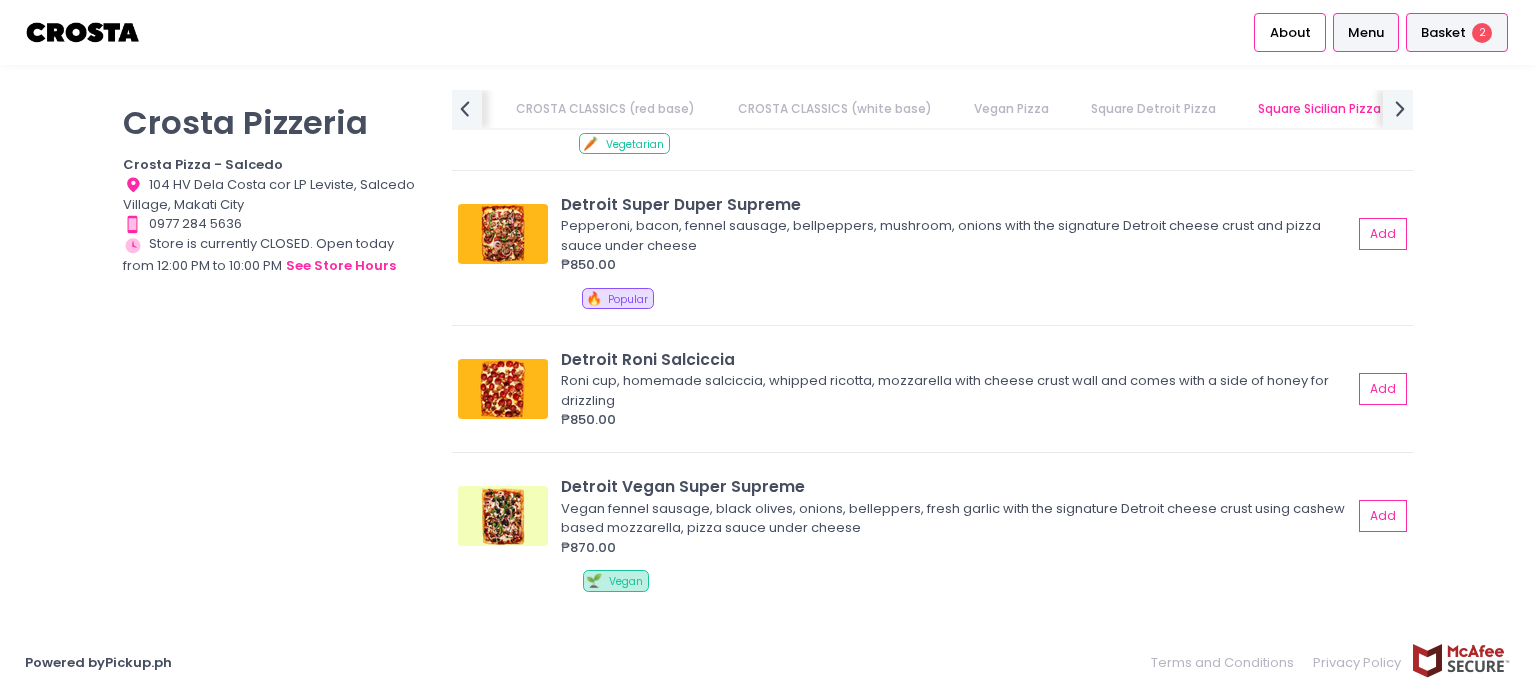 click on "Basket" at bounding box center [1443, 33] 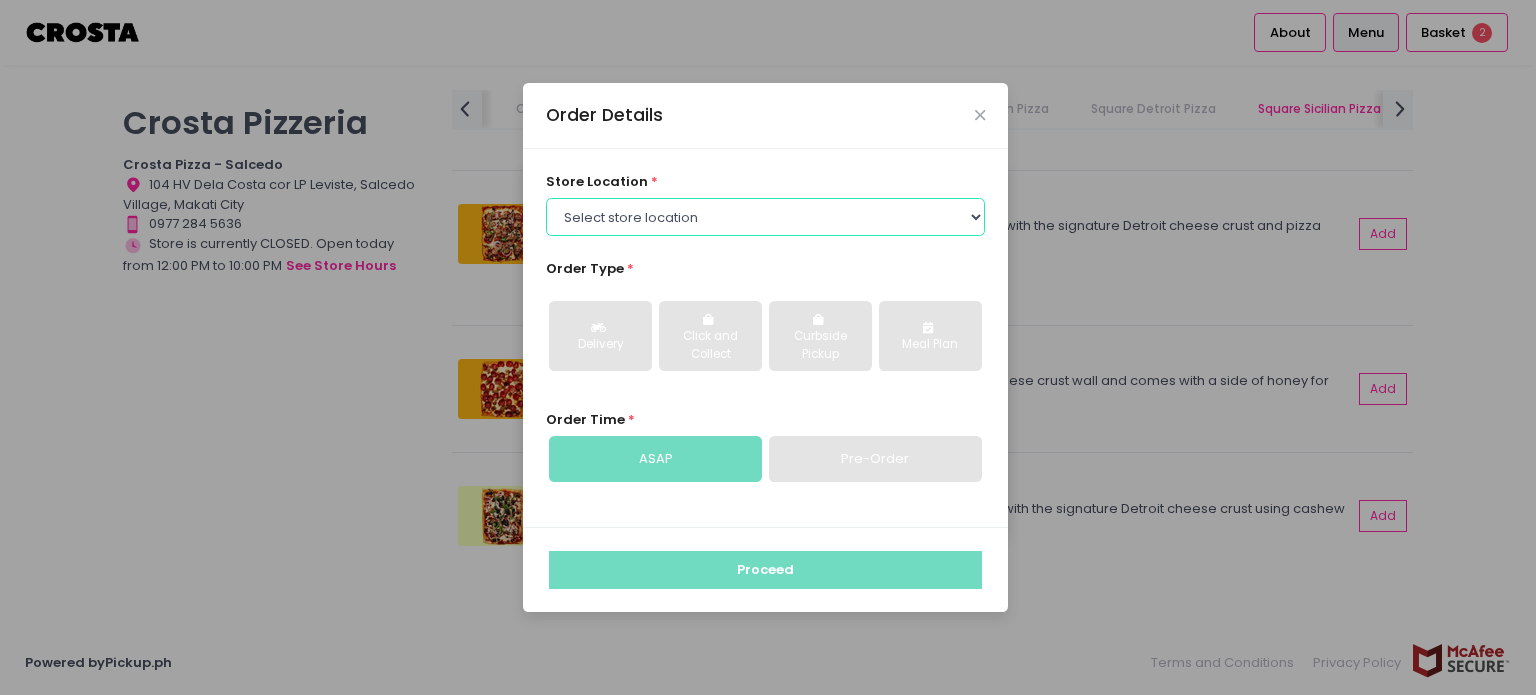 click on "Select store location Crosta Pizza - Salcedo  Crosta Pizza - San Juan" at bounding box center (766, 217) 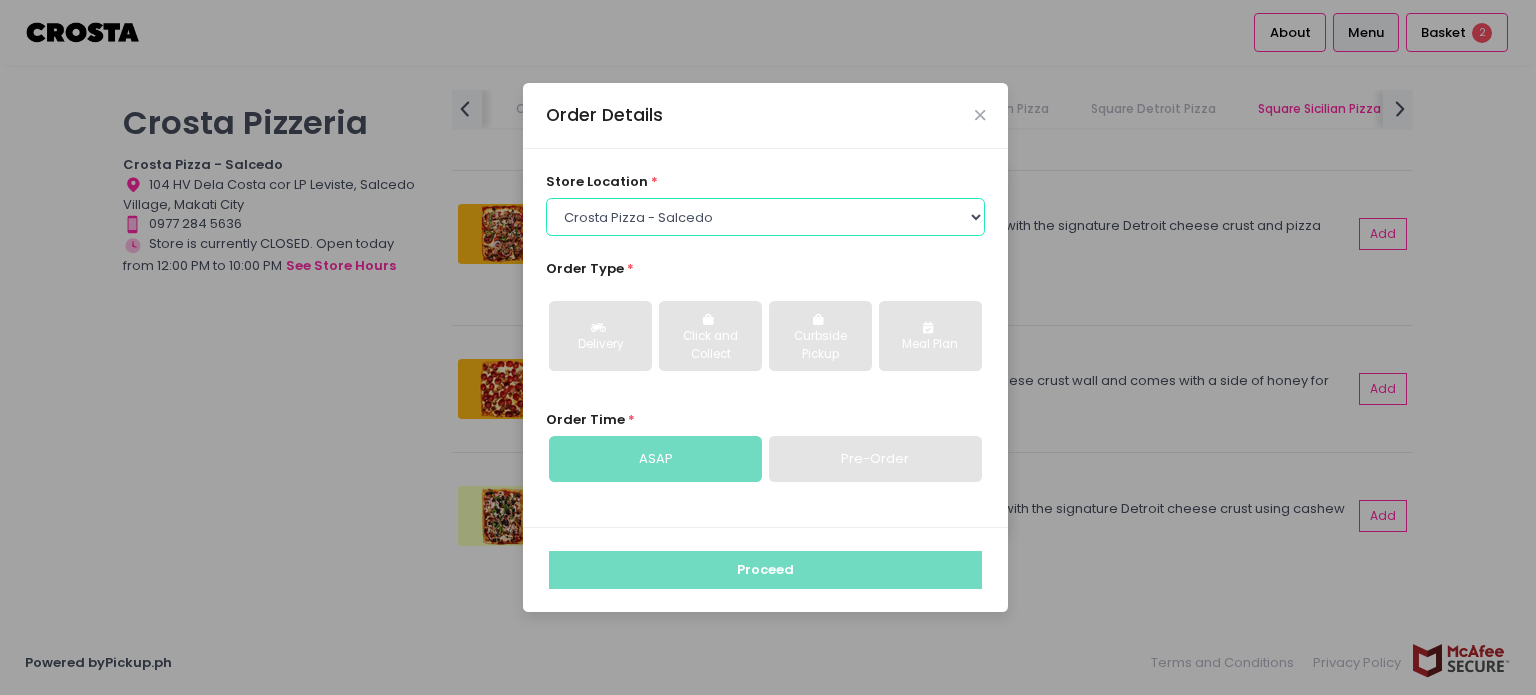 click on "Select store location Crosta Pizza - Salcedo  Crosta Pizza - San Juan" at bounding box center [766, 217] 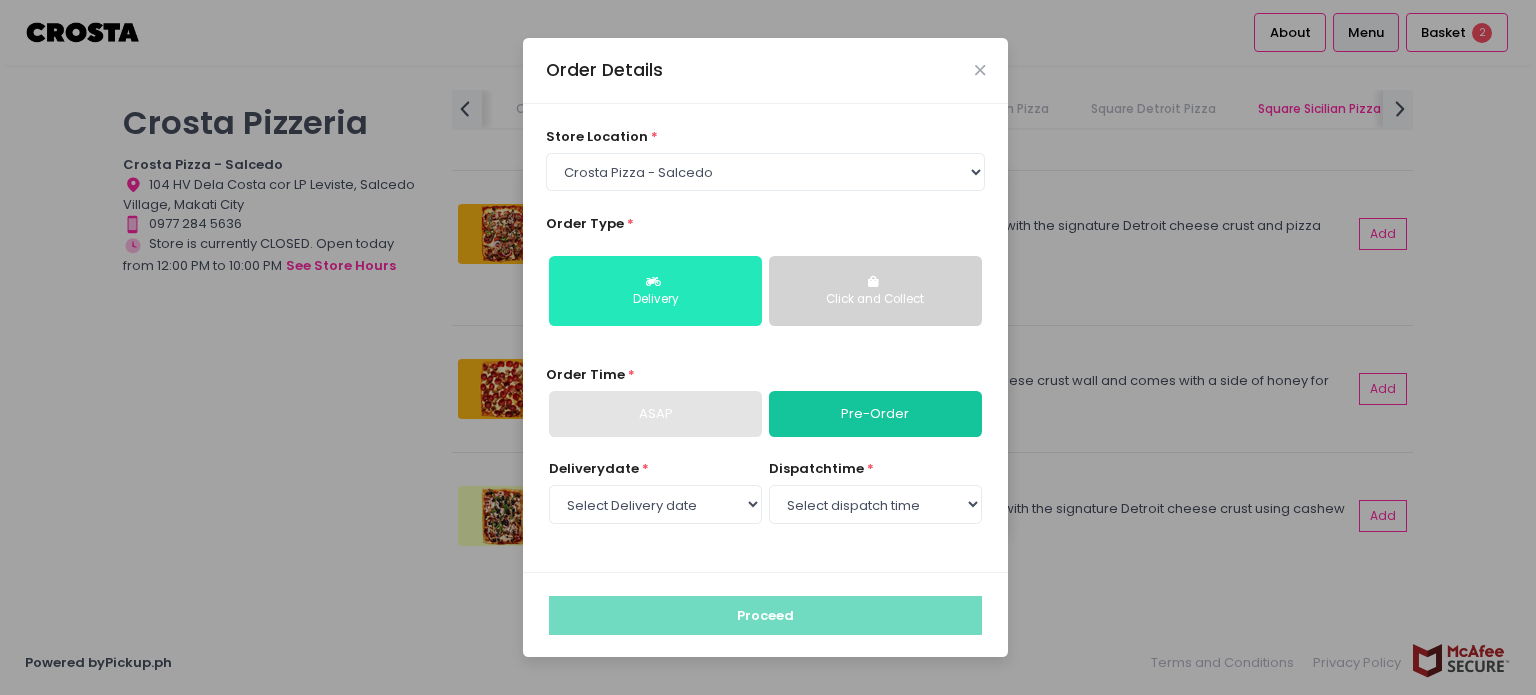 click on "Delivery" at bounding box center [655, 291] 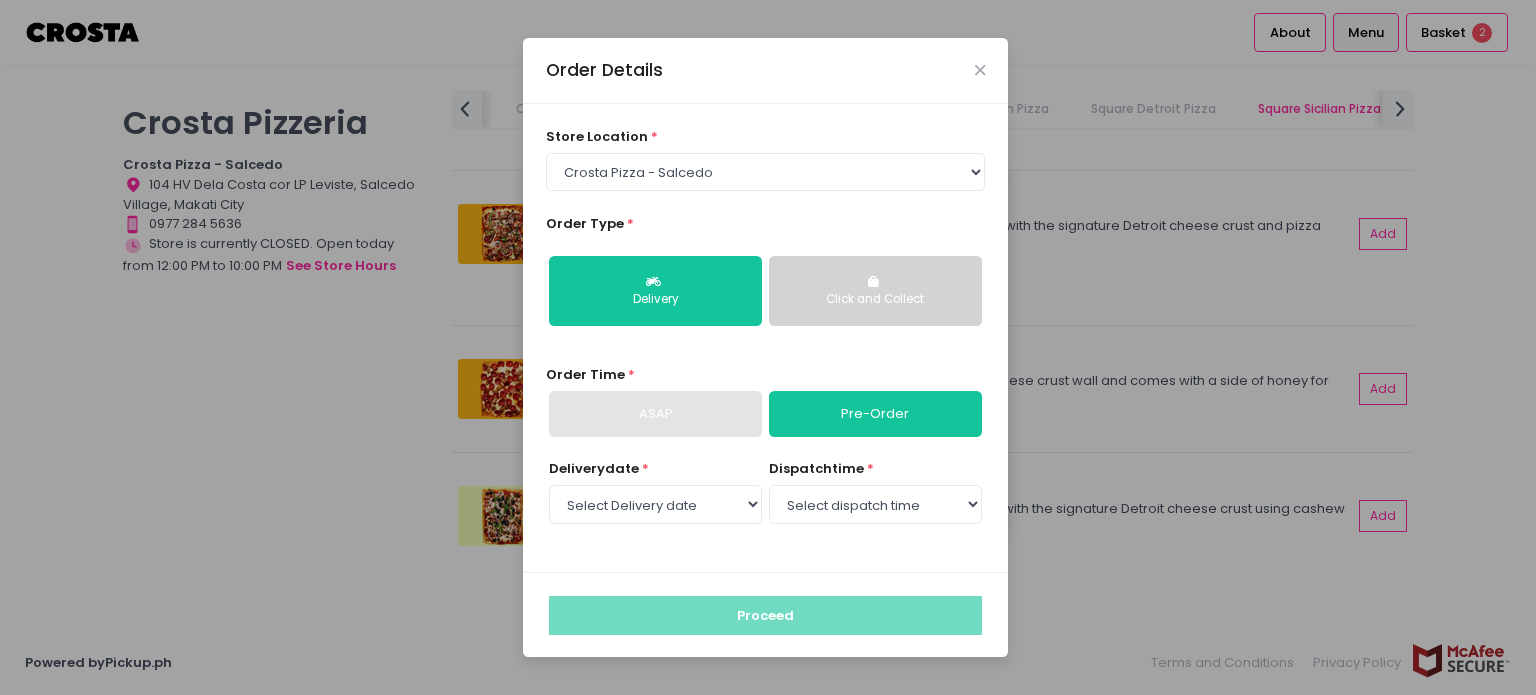 click on "ASAP" at bounding box center [655, 414] 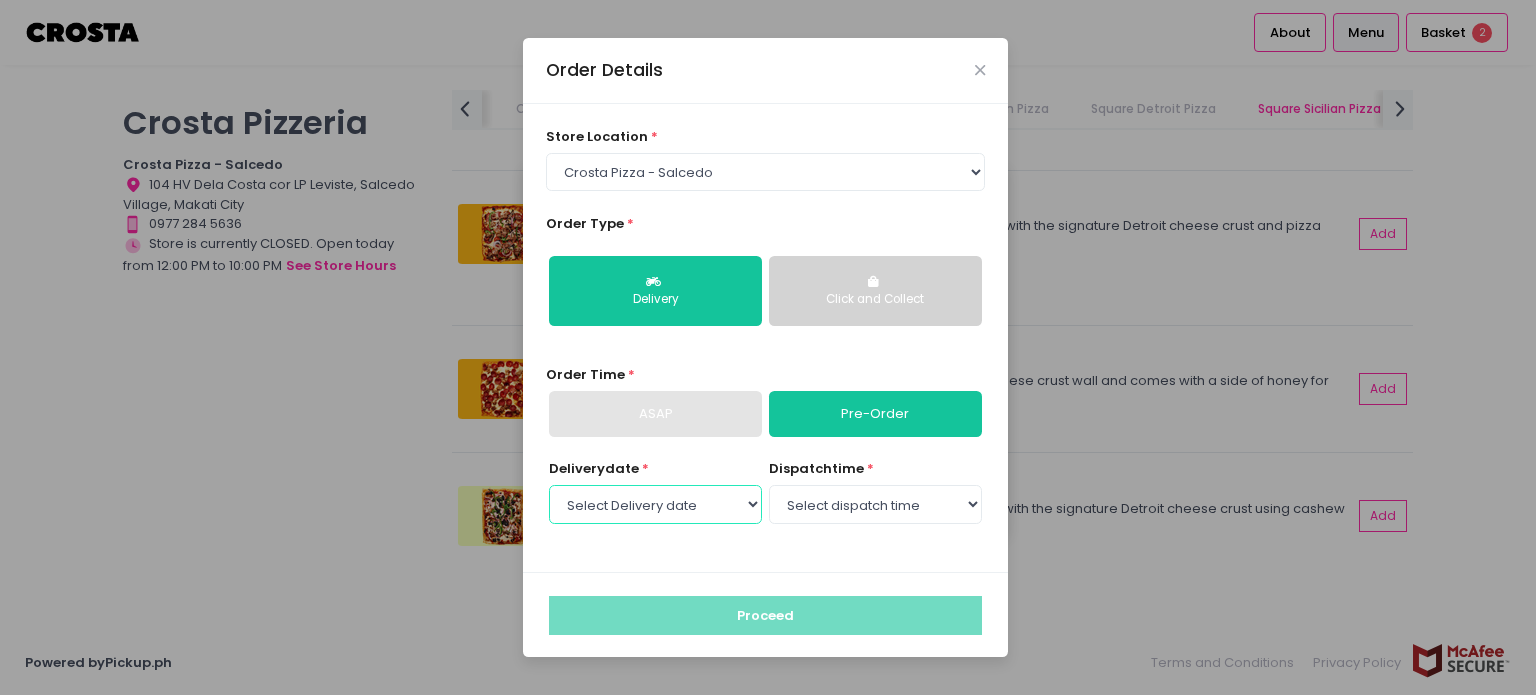 click on "Select Delivery date Saturday, Aug 9th Sunday, Aug 10th Monday, Aug 11th" at bounding box center (655, 504) 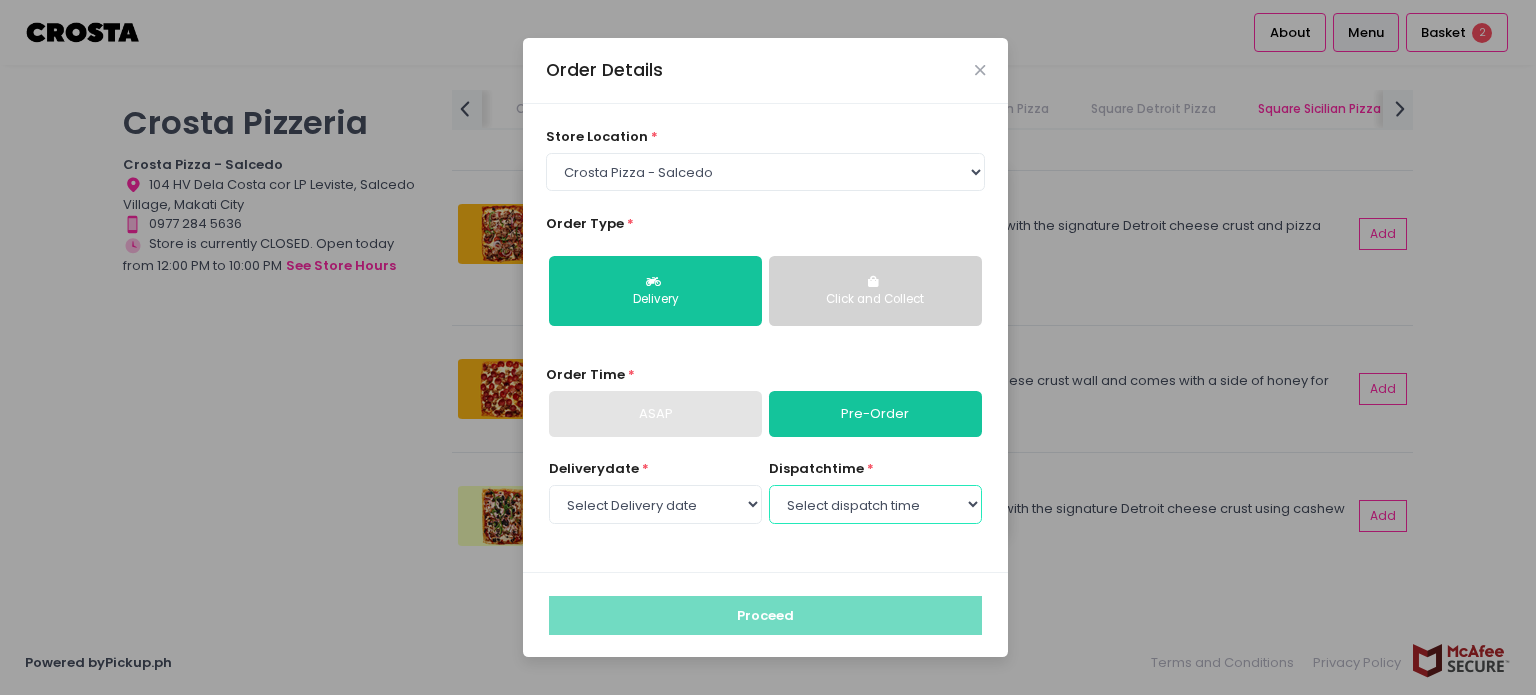 click on "Select dispatch time 01:00 PM - 01:30 PM 01:30 PM - 02:00 PM 02:00 PM - 02:30 PM 02:30 PM - 03:00 PM 03:00 PM - 03:30 PM 03:30 PM - 04:00 PM 04:00 PM - 04:30 PM 04:30 PM - 05:00 PM 05:00 PM - 05:30 PM 05:30 PM - 06:00 PM 06:00 PM - 06:30 PM 06:30 PM - 07:00 PM 07:00 PM - 07:30 PM 07:30 PM - 08:00 PM 08:00 PM - 08:30 PM 08:30 PM - 09:00 PM 09:00 PM - 09:30 PM 09:30 PM - 10:00 PM" at bounding box center (875, 504) 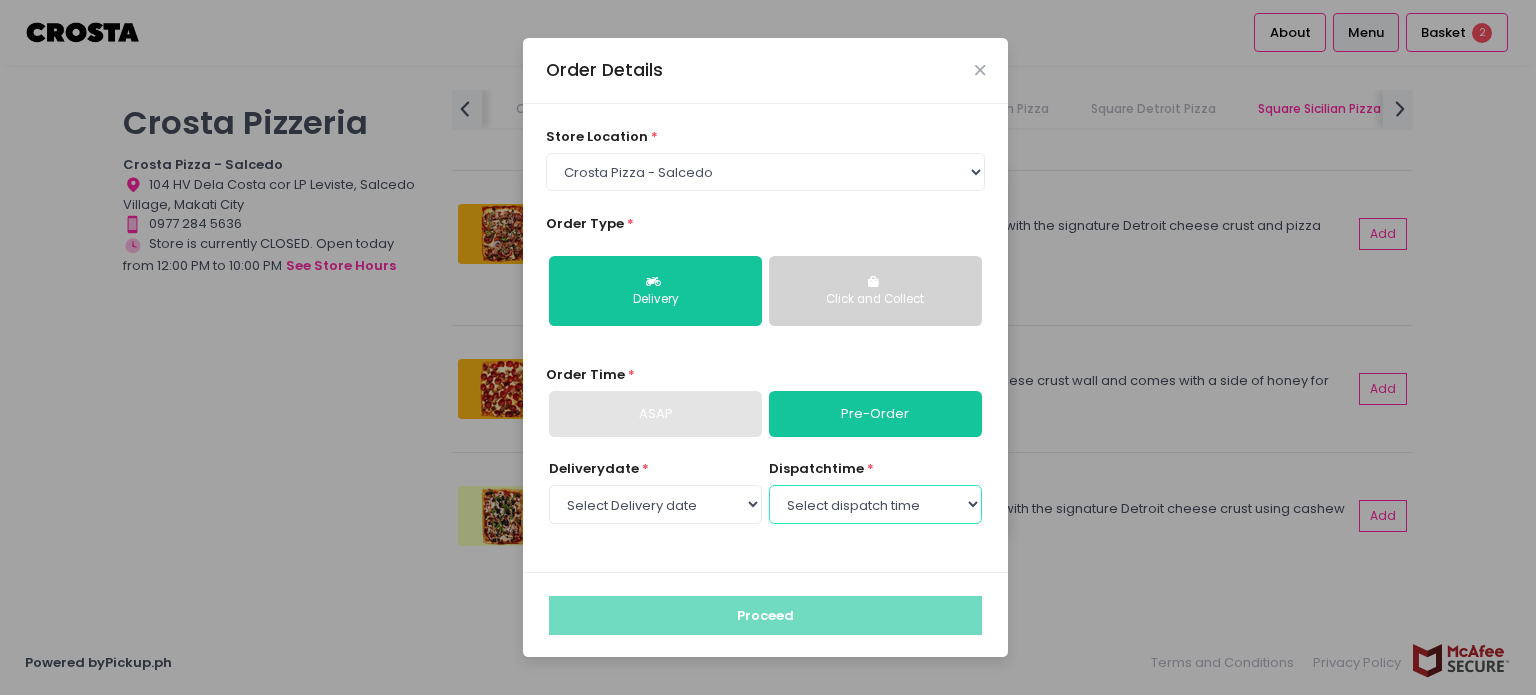 select on "13:00" 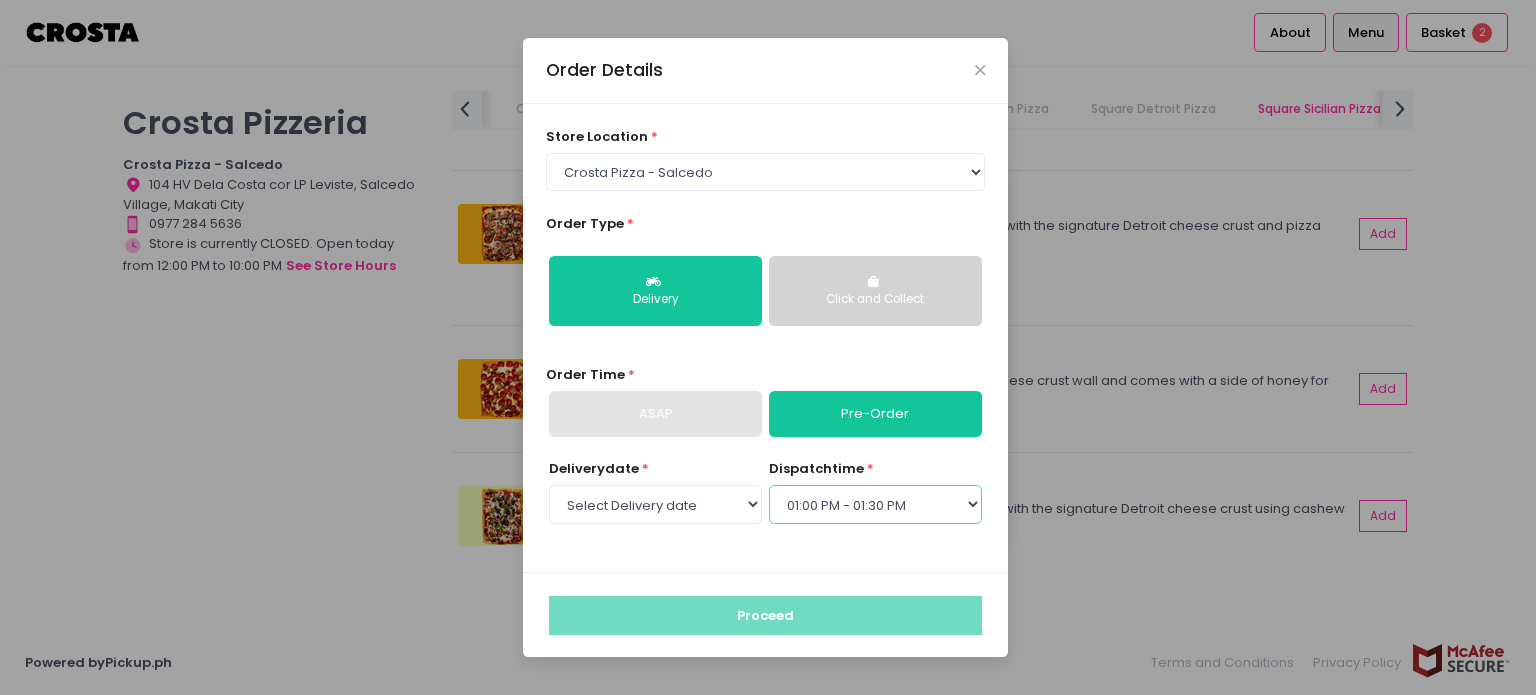click on "Select dispatch time 01:00 PM - 01:30 PM 01:30 PM - 02:00 PM 02:00 PM - 02:30 PM 02:30 PM - 03:00 PM 03:00 PM - 03:30 PM 03:30 PM - 04:00 PM 04:00 PM - 04:30 PM 04:30 PM - 05:00 PM 05:00 PM - 05:30 PM 05:30 PM - 06:00 PM 06:00 PM - 06:30 PM 06:30 PM - 07:00 PM 07:00 PM - 07:30 PM 07:30 PM - 08:00 PM 08:00 PM - 08:30 PM 08:30 PM - 09:00 PM 09:00 PM - 09:30 PM 09:30 PM - 10:00 PM" at bounding box center [875, 504] 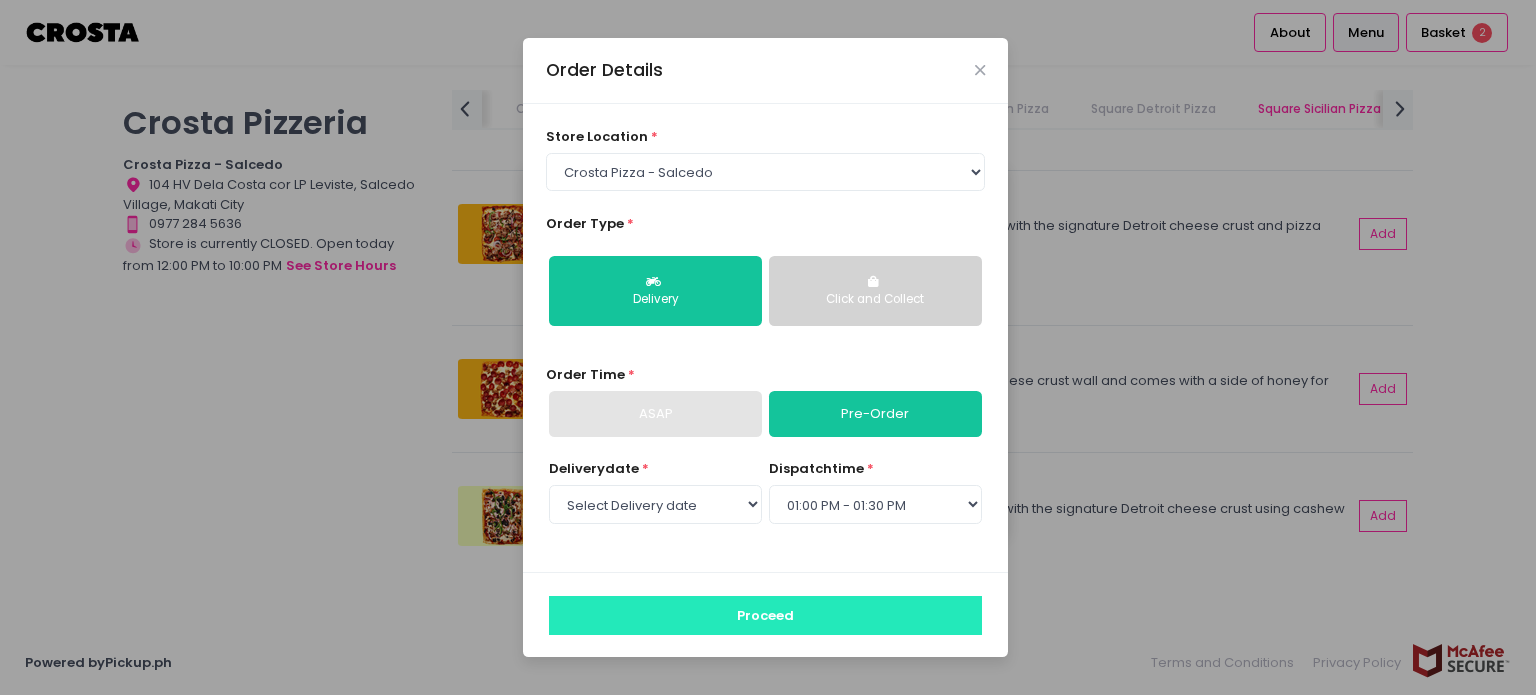 click on "Proceed" at bounding box center (765, 615) 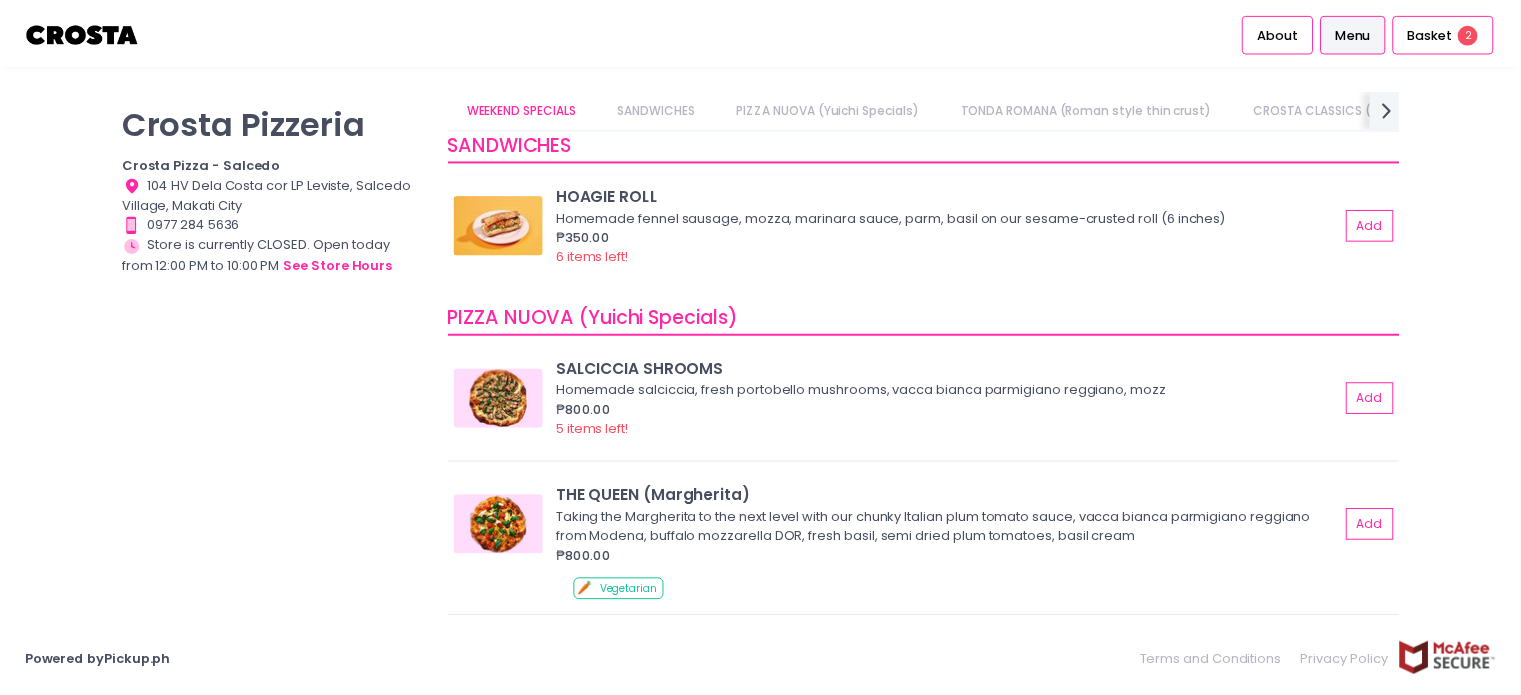 scroll, scrollTop: 228, scrollLeft: 0, axis: vertical 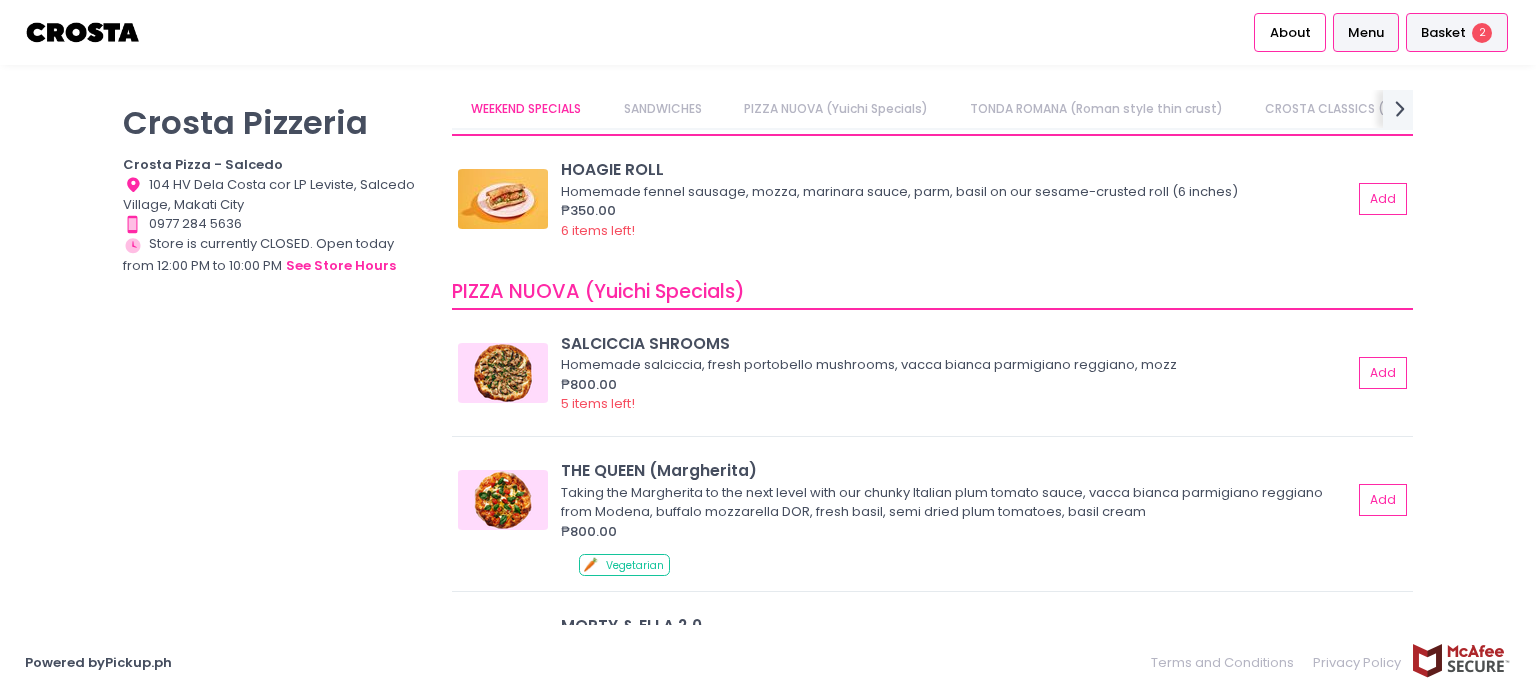 click on "Basket" at bounding box center (1443, 33) 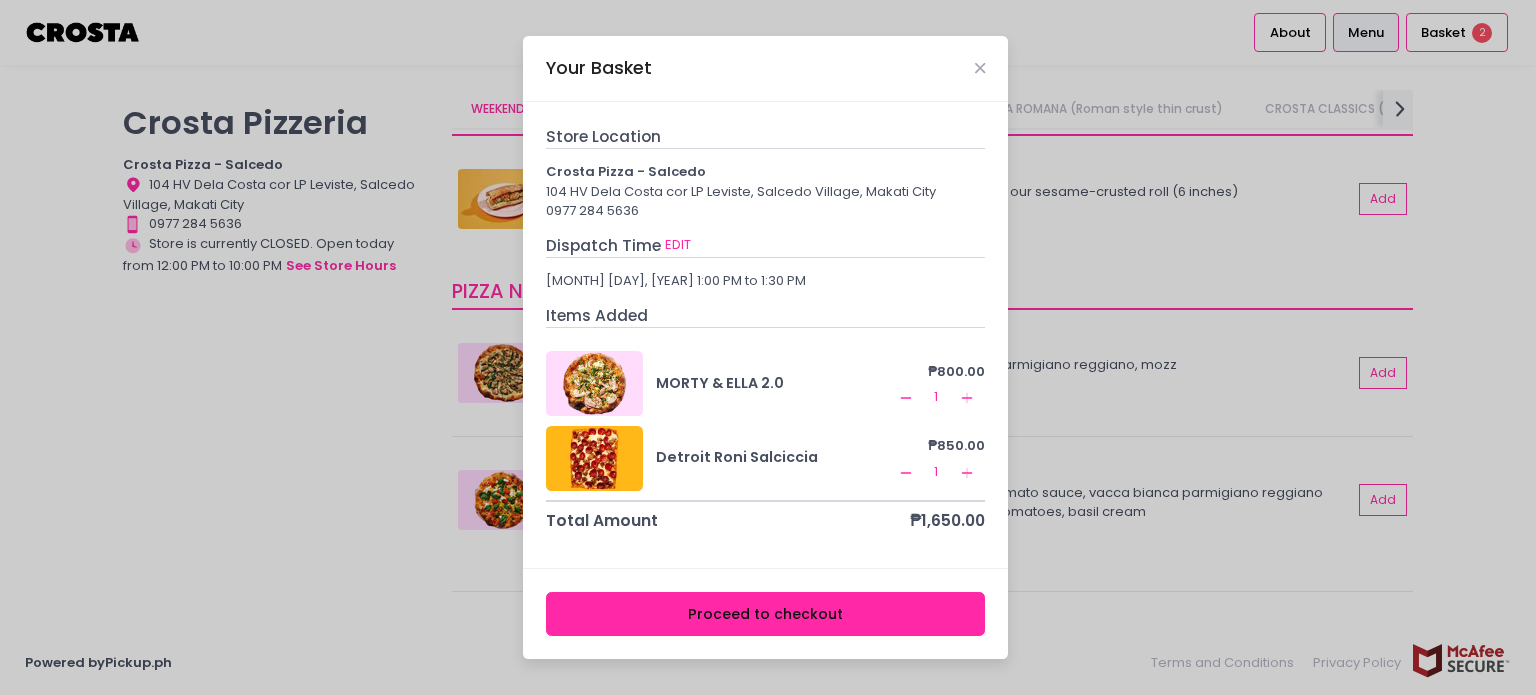 click on "Proceed to checkout" at bounding box center [766, 614] 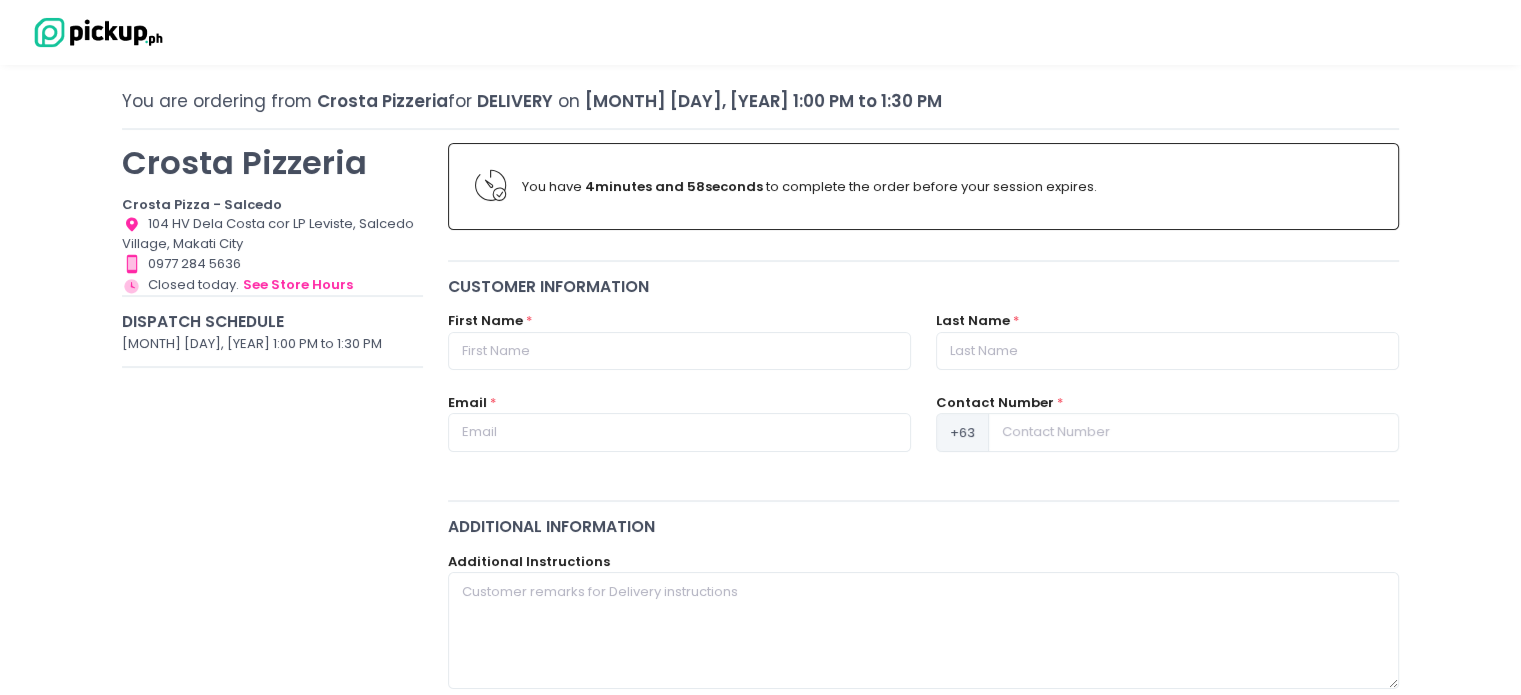 scroll, scrollTop: 86, scrollLeft: 0, axis: vertical 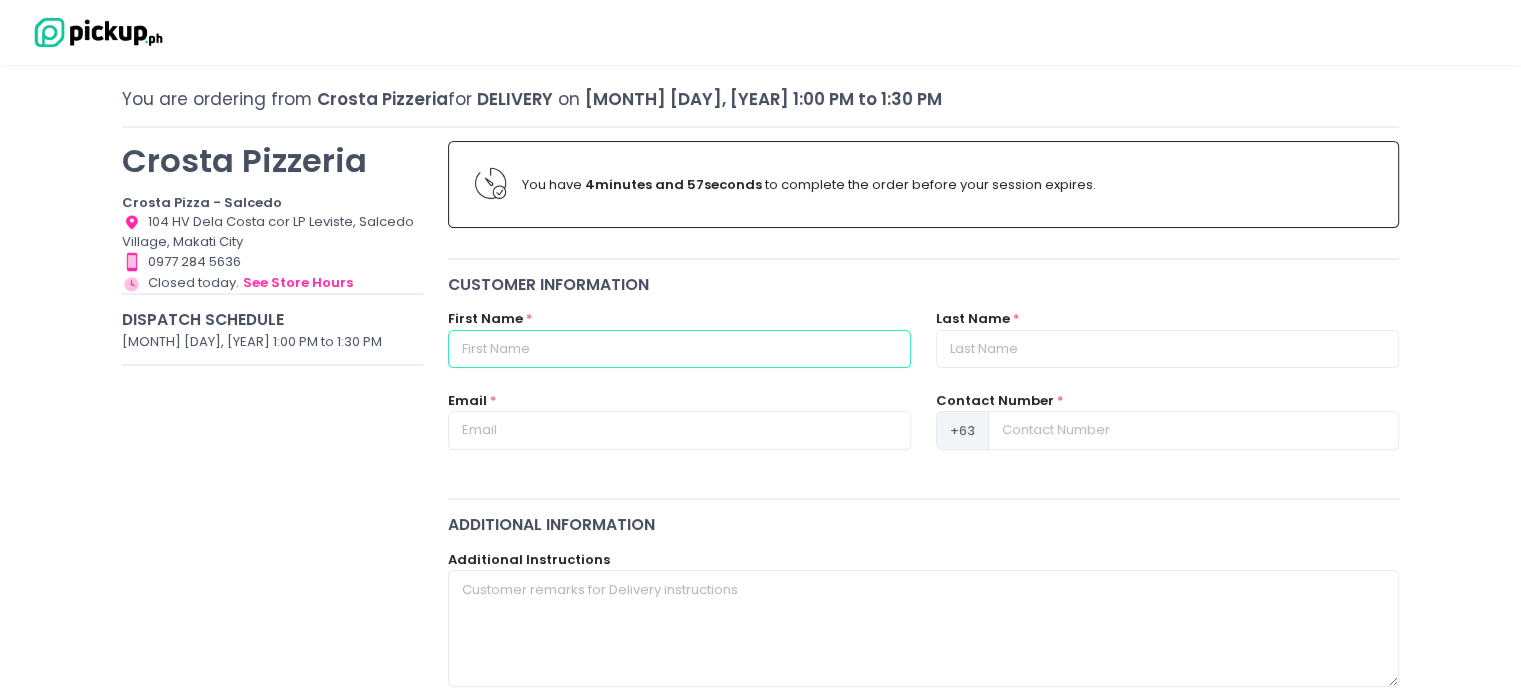 click at bounding box center (679, 349) 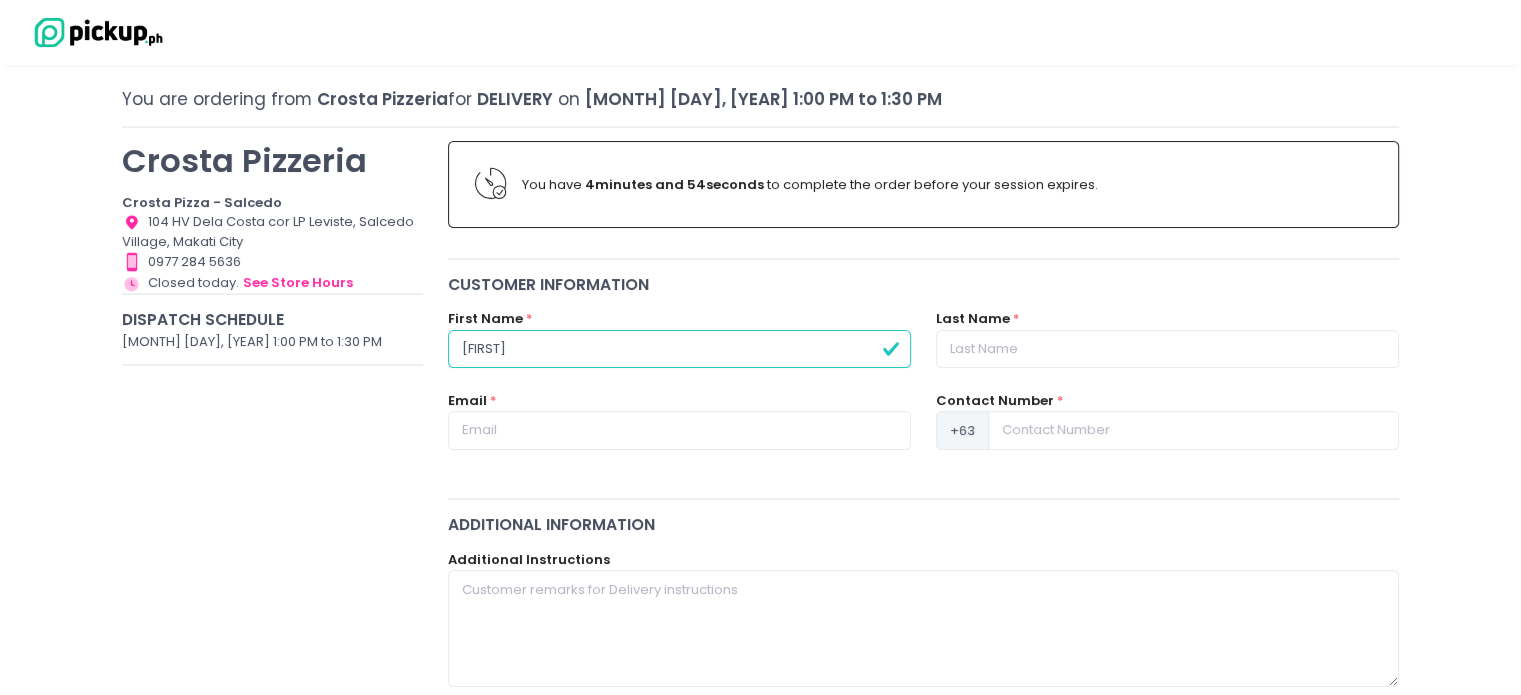type on "[FIRST]" 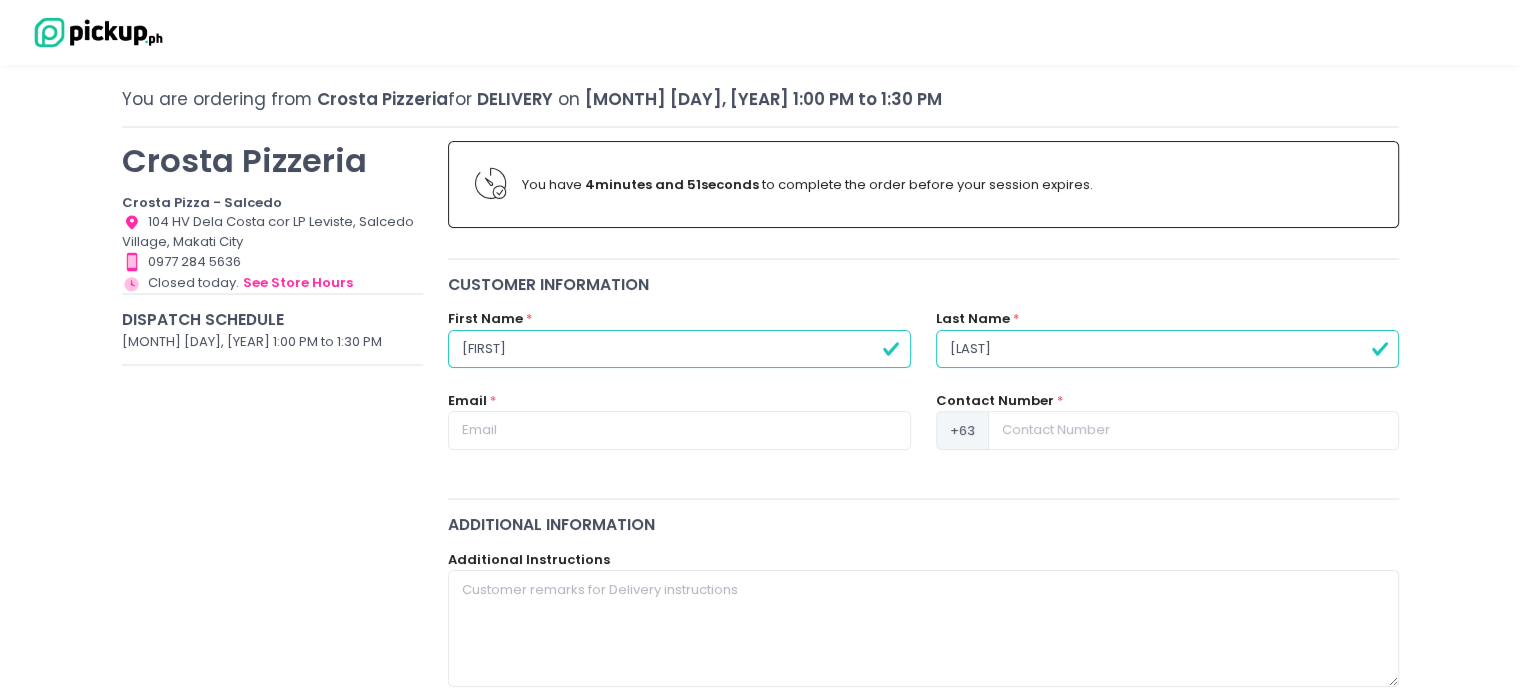 type on "[LAST]" 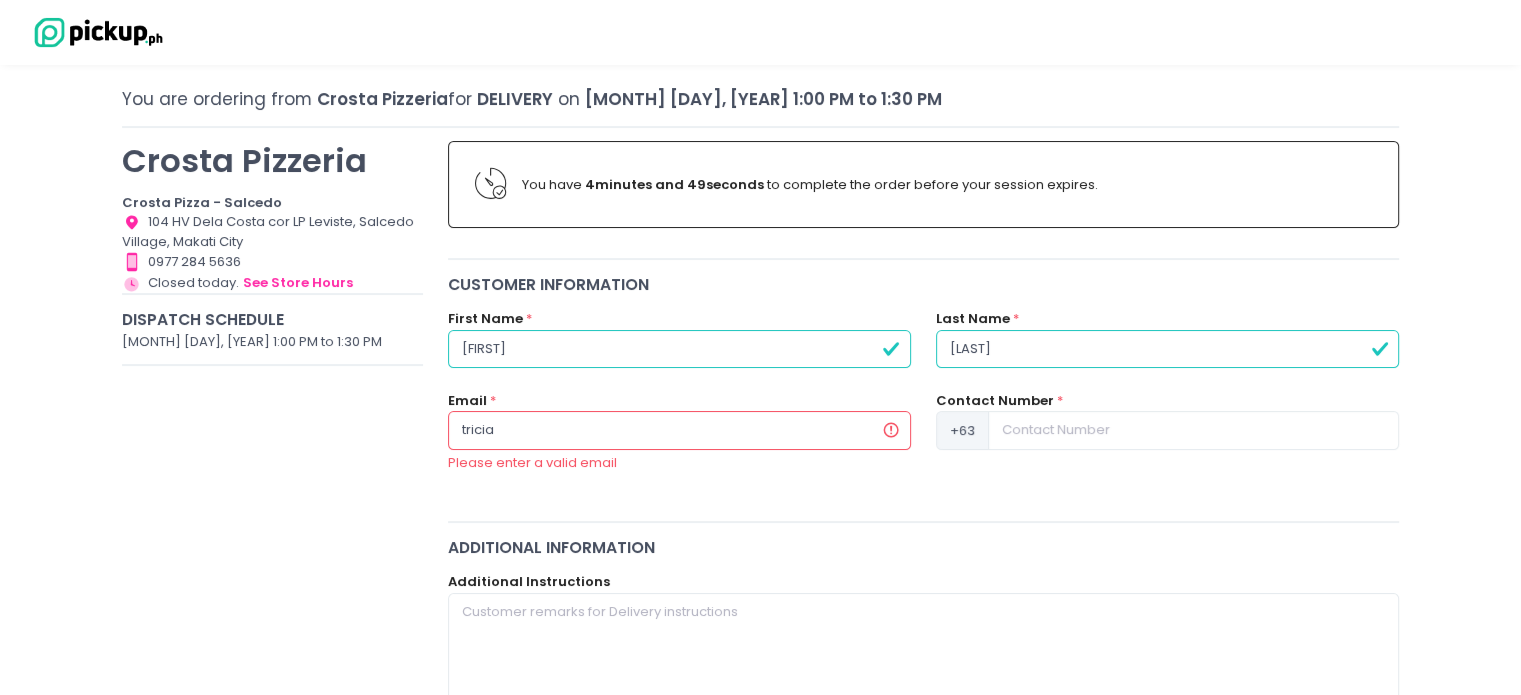 type on "[EMAIL]" 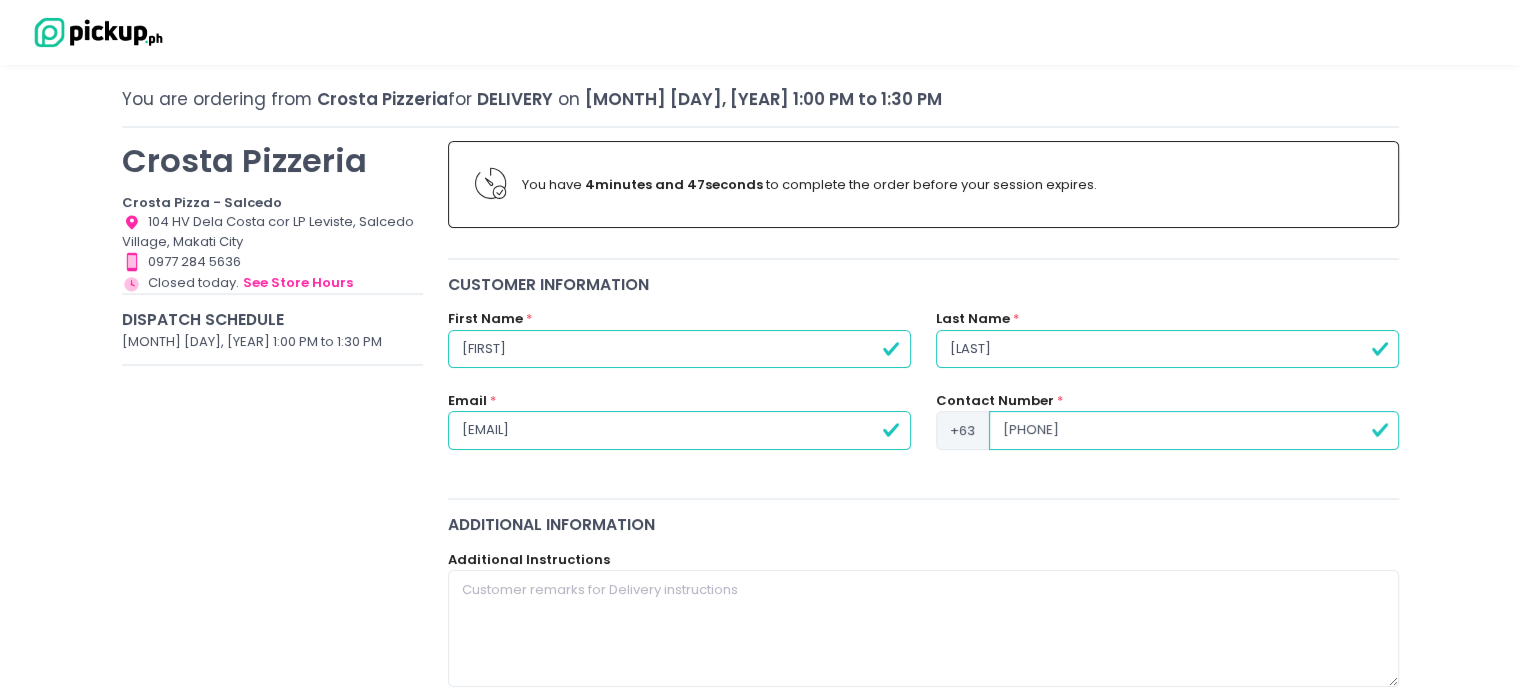 click on "[PHONE]" at bounding box center [1194, 430] 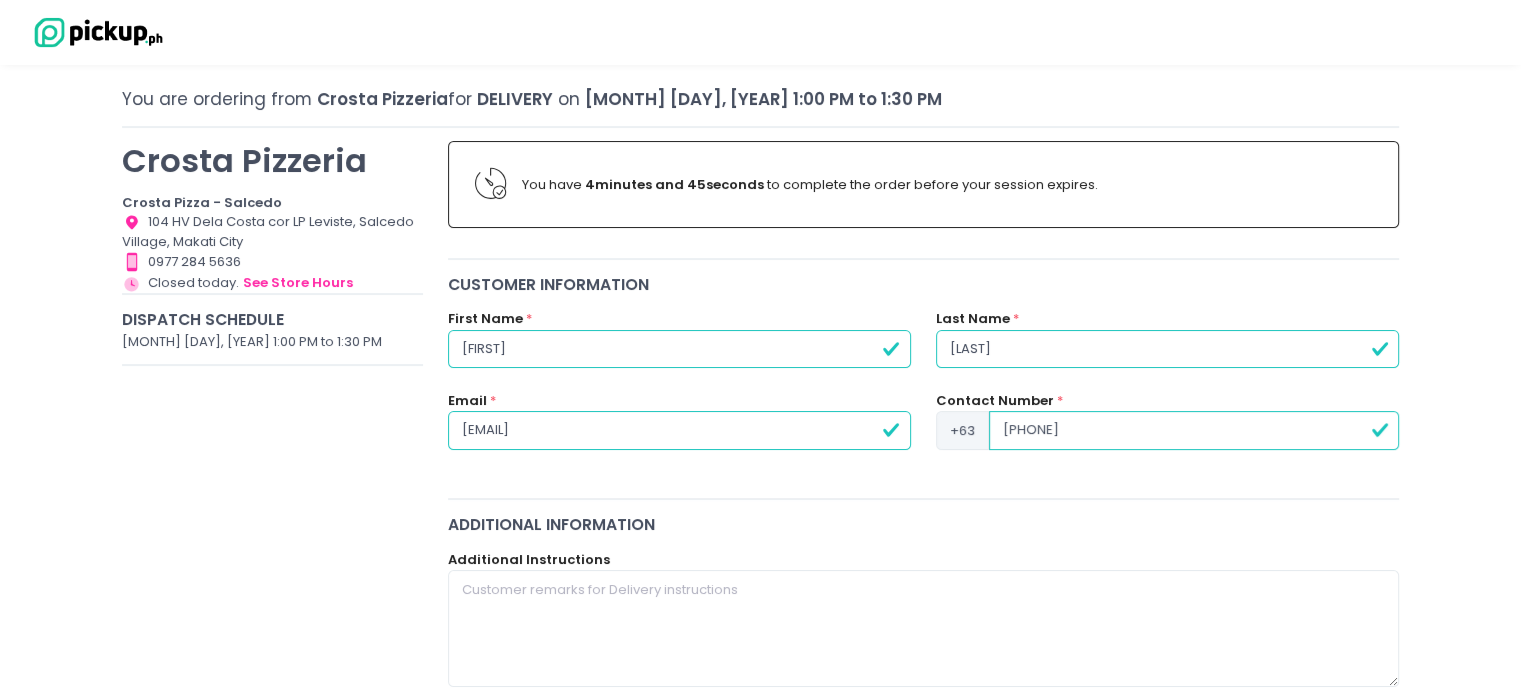 type on "[PHONE]" 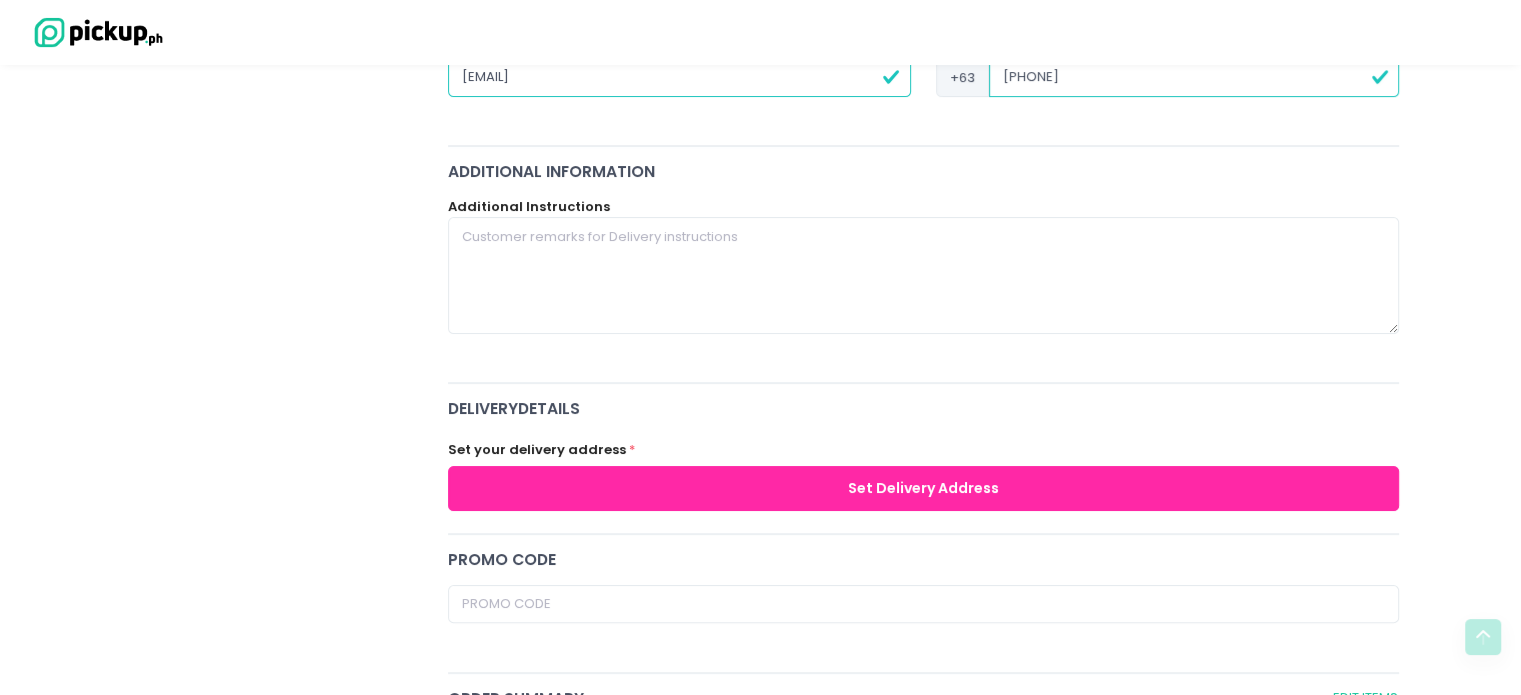 scroll, scrollTop: 440, scrollLeft: 0, axis: vertical 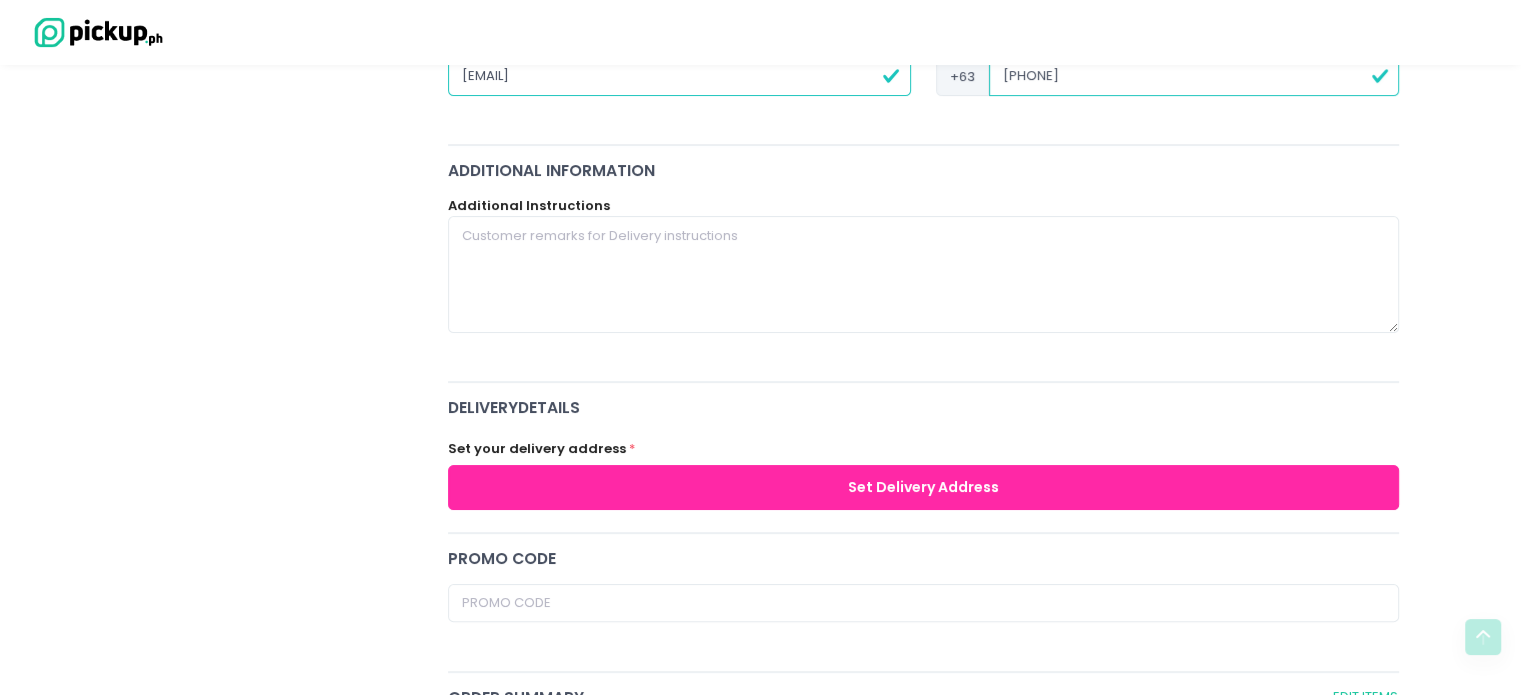 click on "Set Delivery Address" at bounding box center [924, 487] 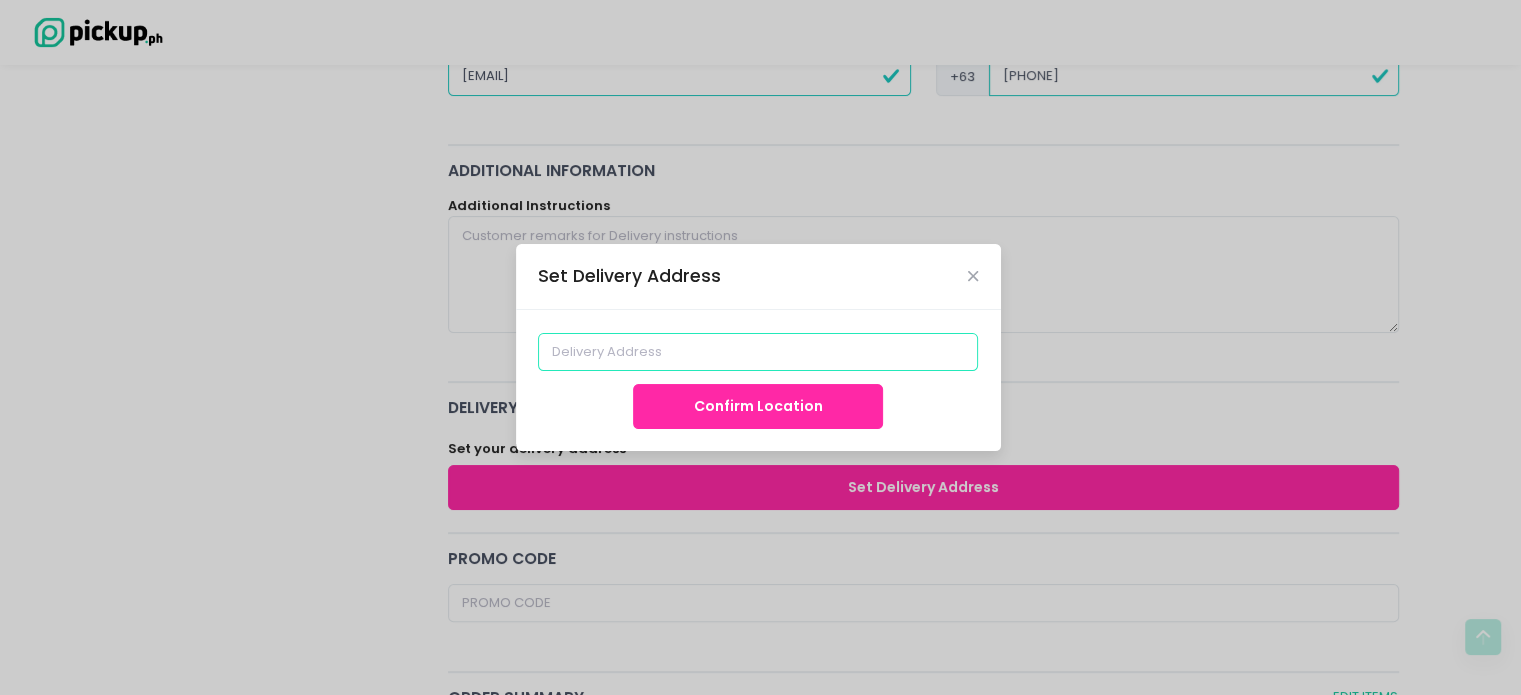 click at bounding box center [758, 352] 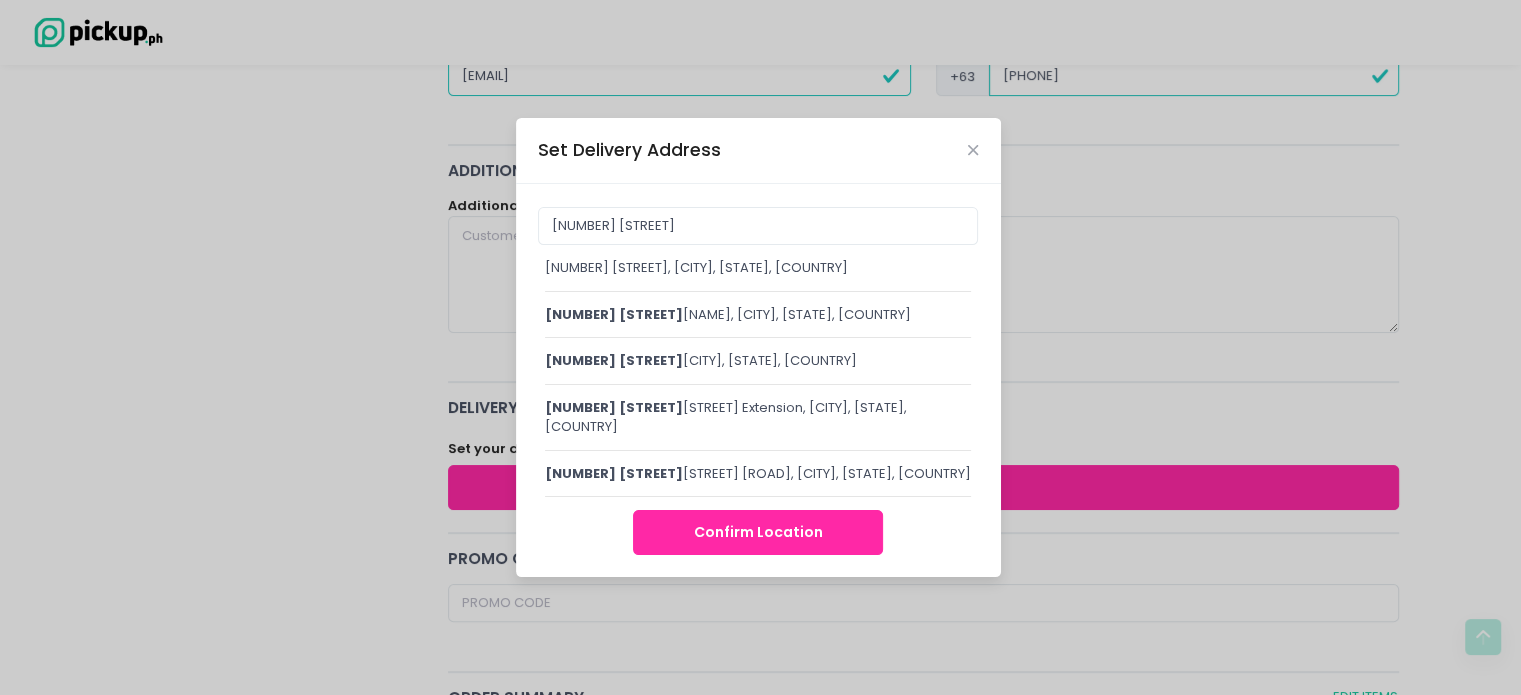 click on "[NUMBER] [STREET], [CITY], [STATE], [COUNTRY]" at bounding box center [758, 315] 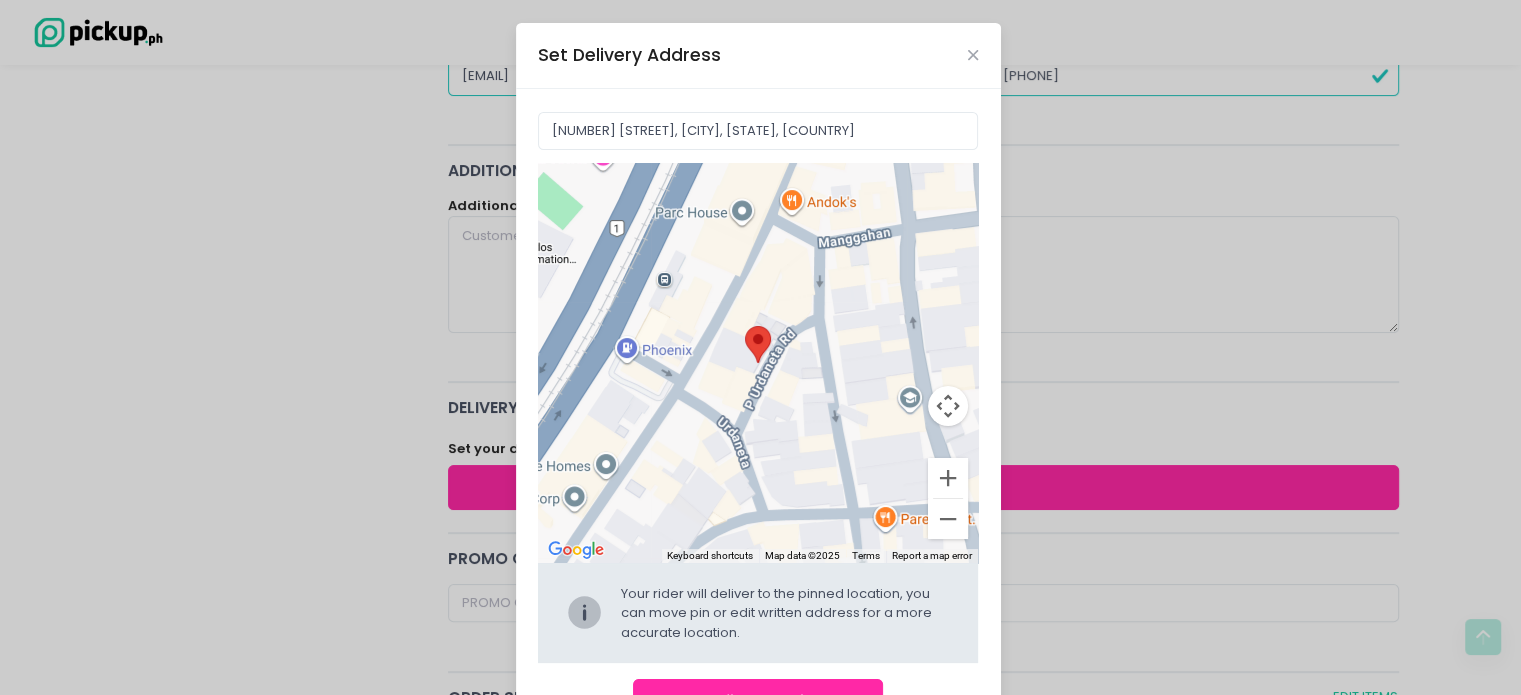 click on "Confirm Location" at bounding box center (758, 701) 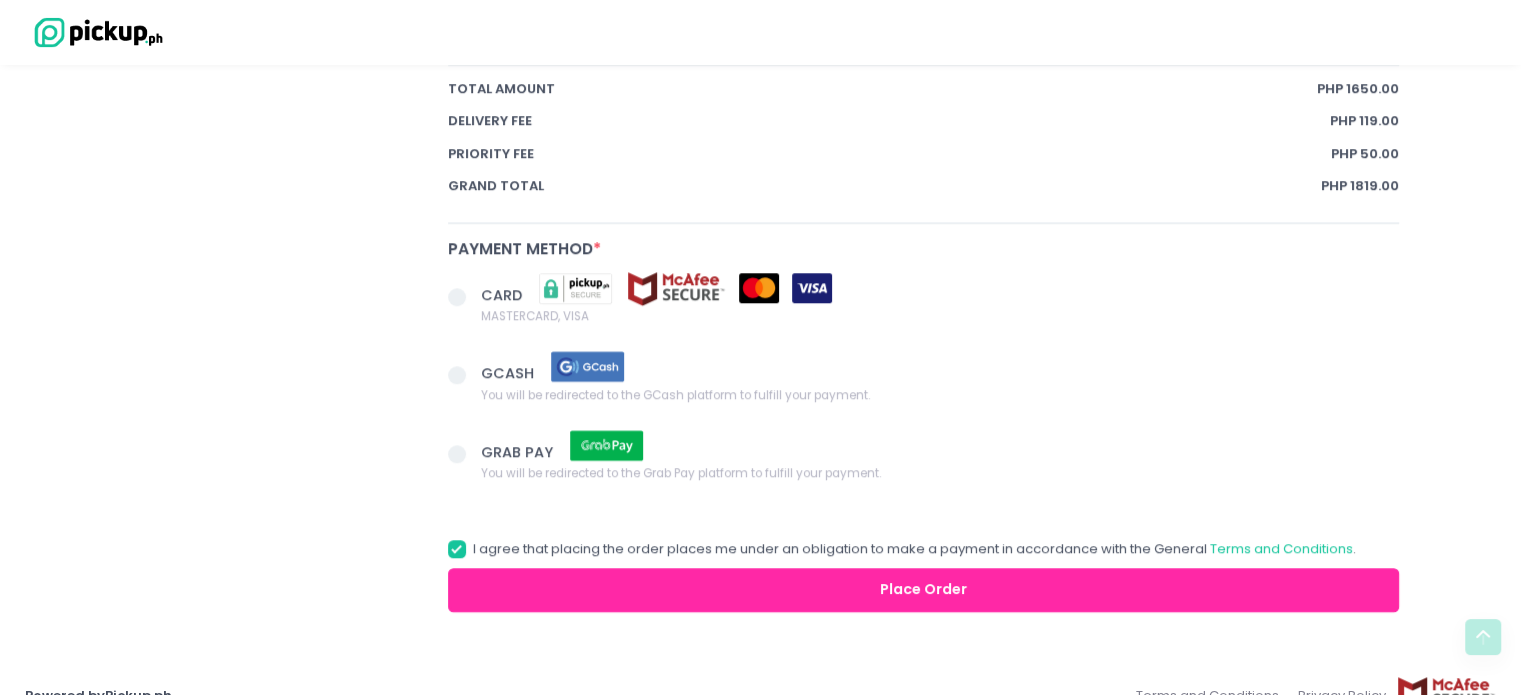 scroll, scrollTop: 1332, scrollLeft: 0, axis: vertical 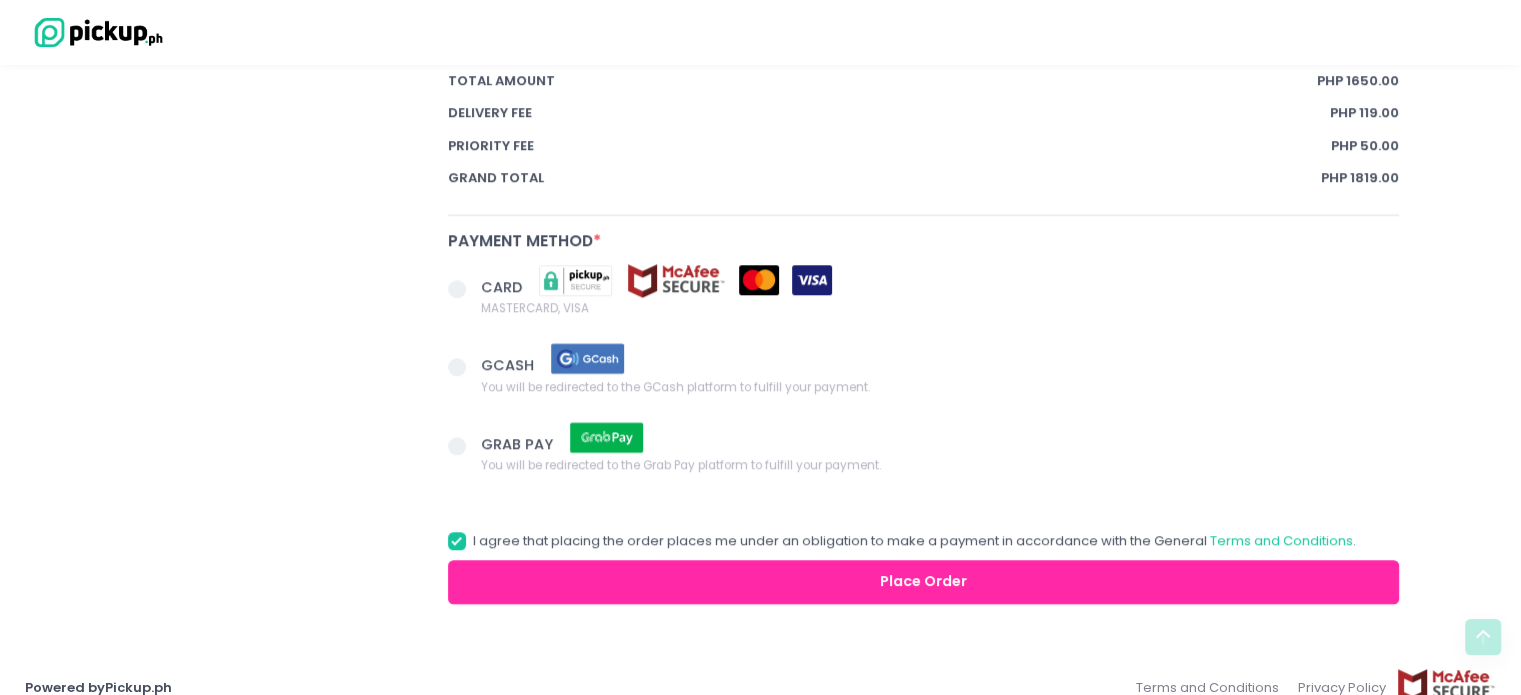 click at bounding box center (465, 369) 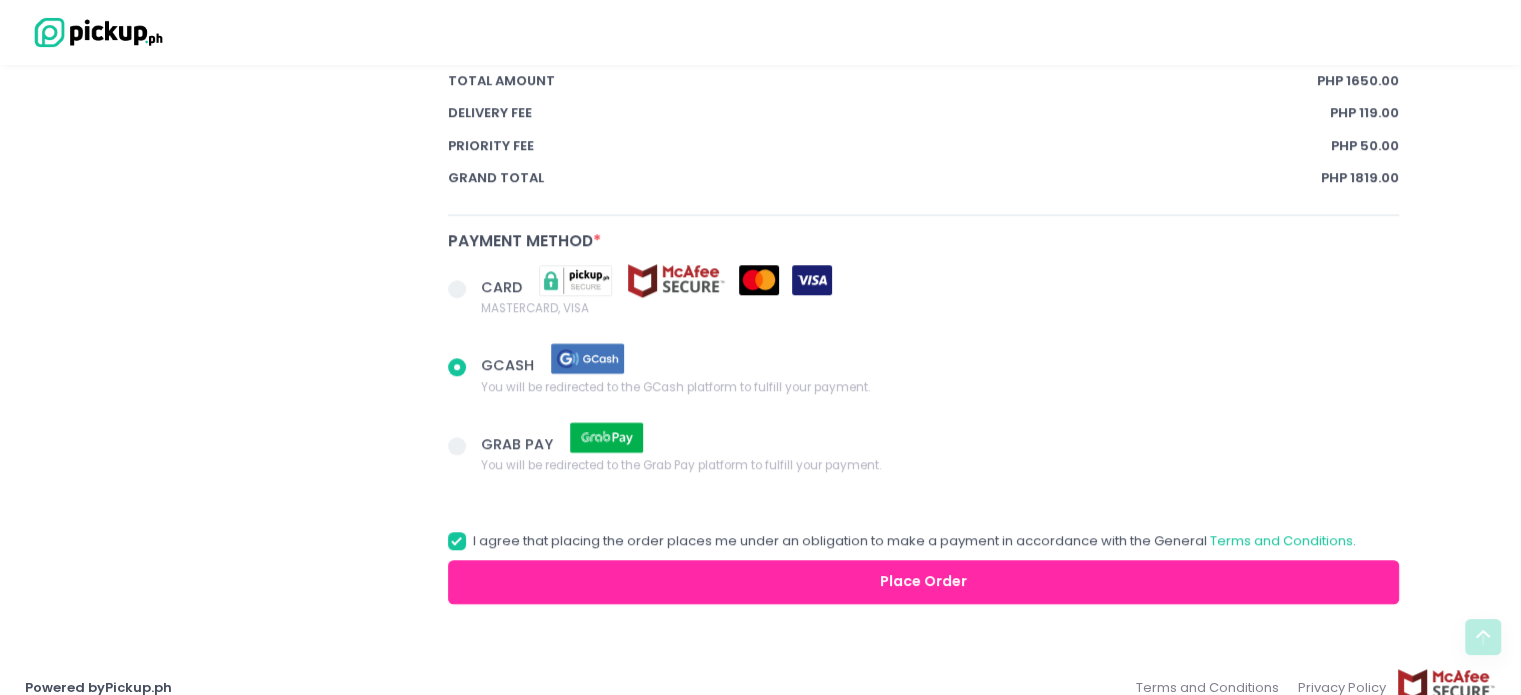 click on "Place Order" at bounding box center (924, 582) 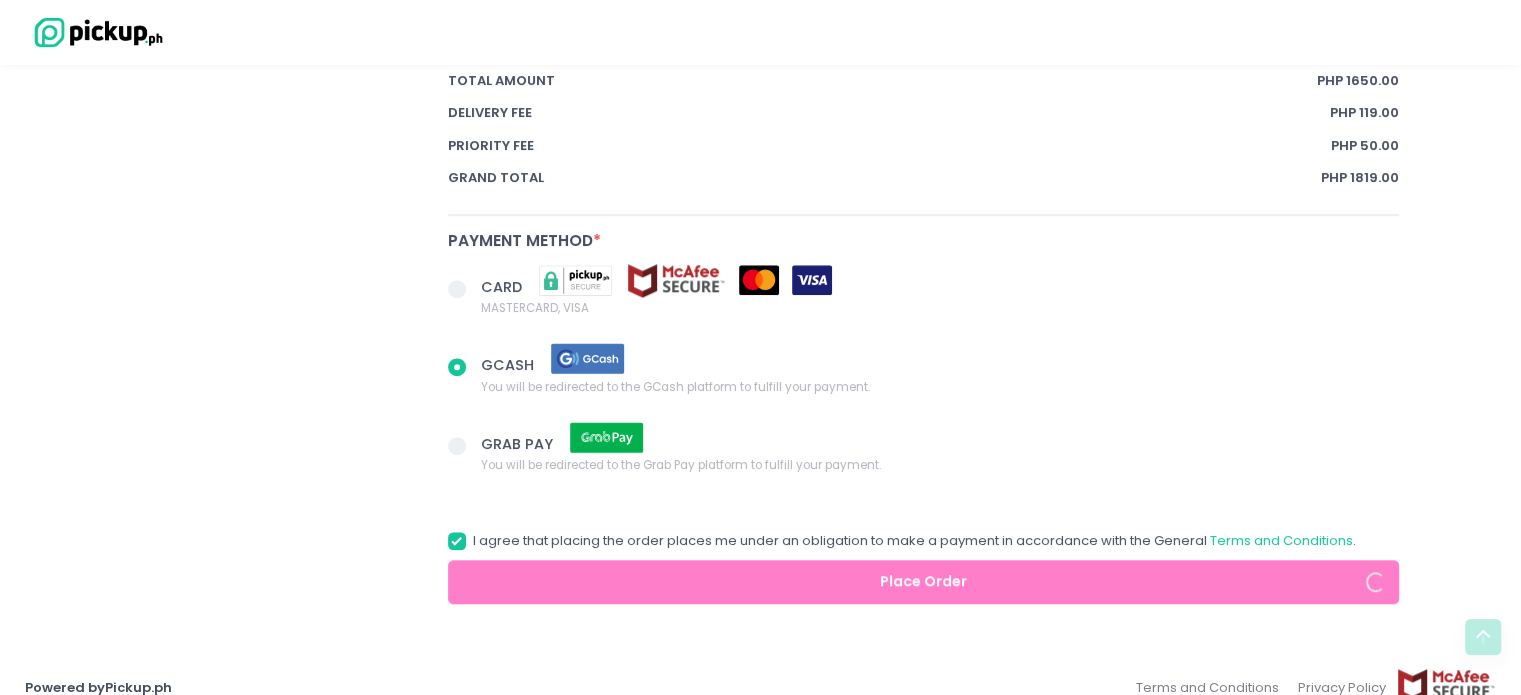 radio on "true" 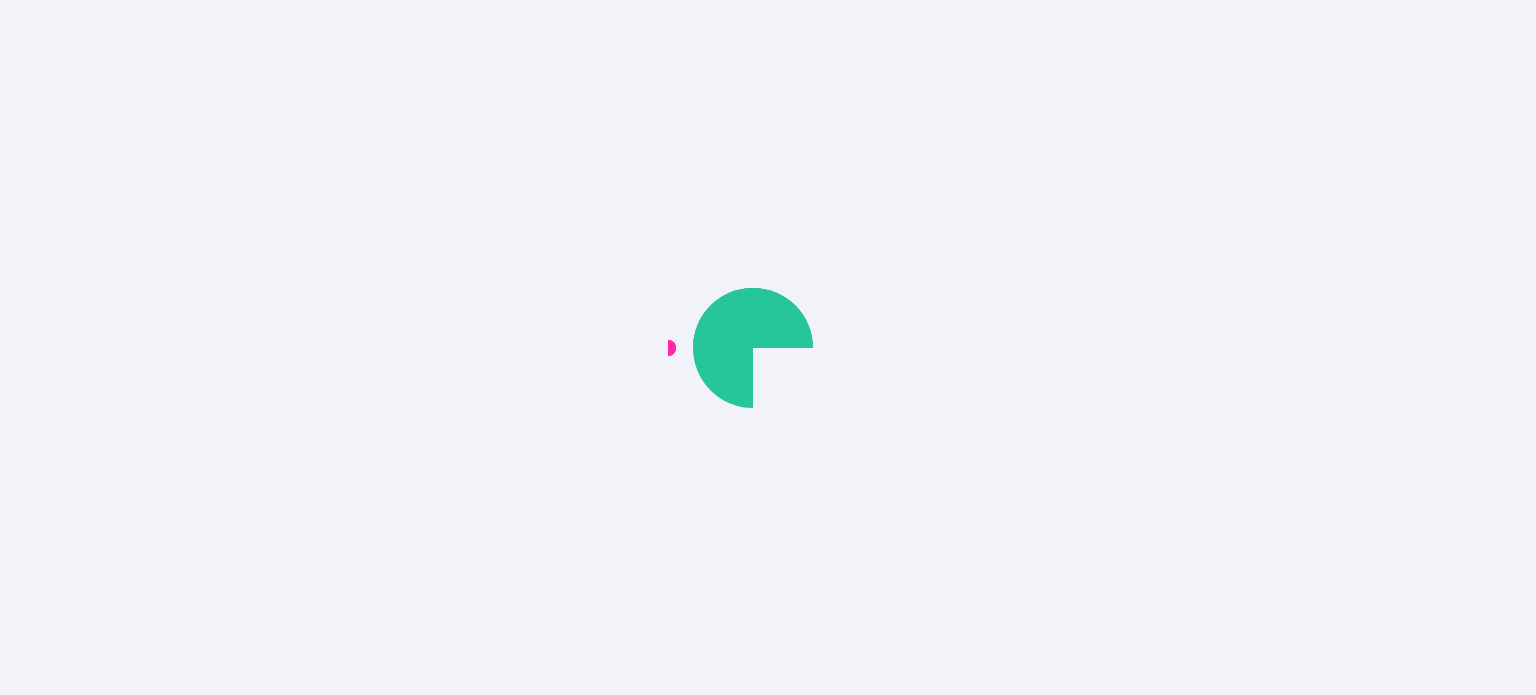 scroll, scrollTop: 0, scrollLeft: 0, axis: both 